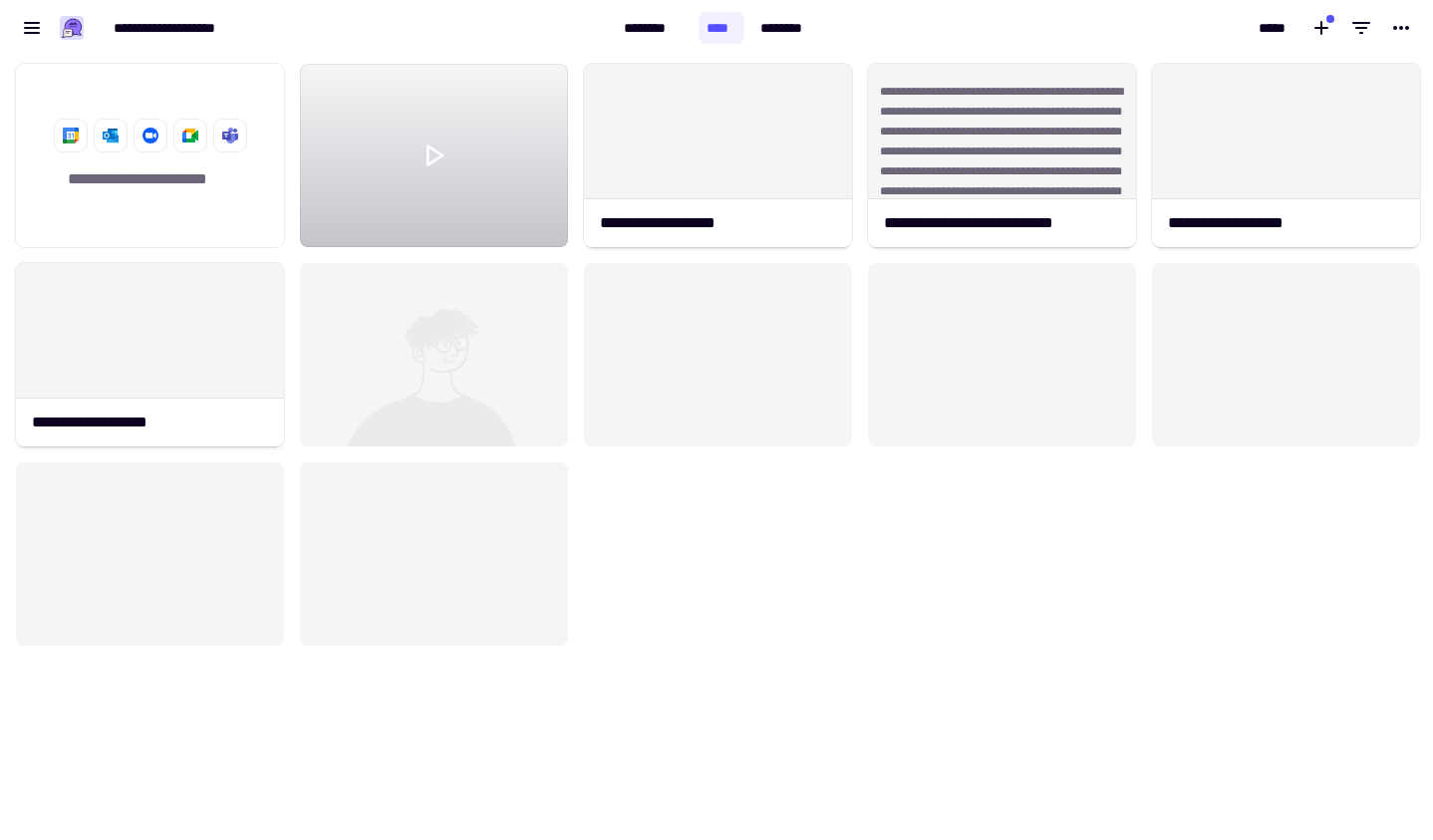 scroll, scrollTop: 0, scrollLeft: 0, axis: both 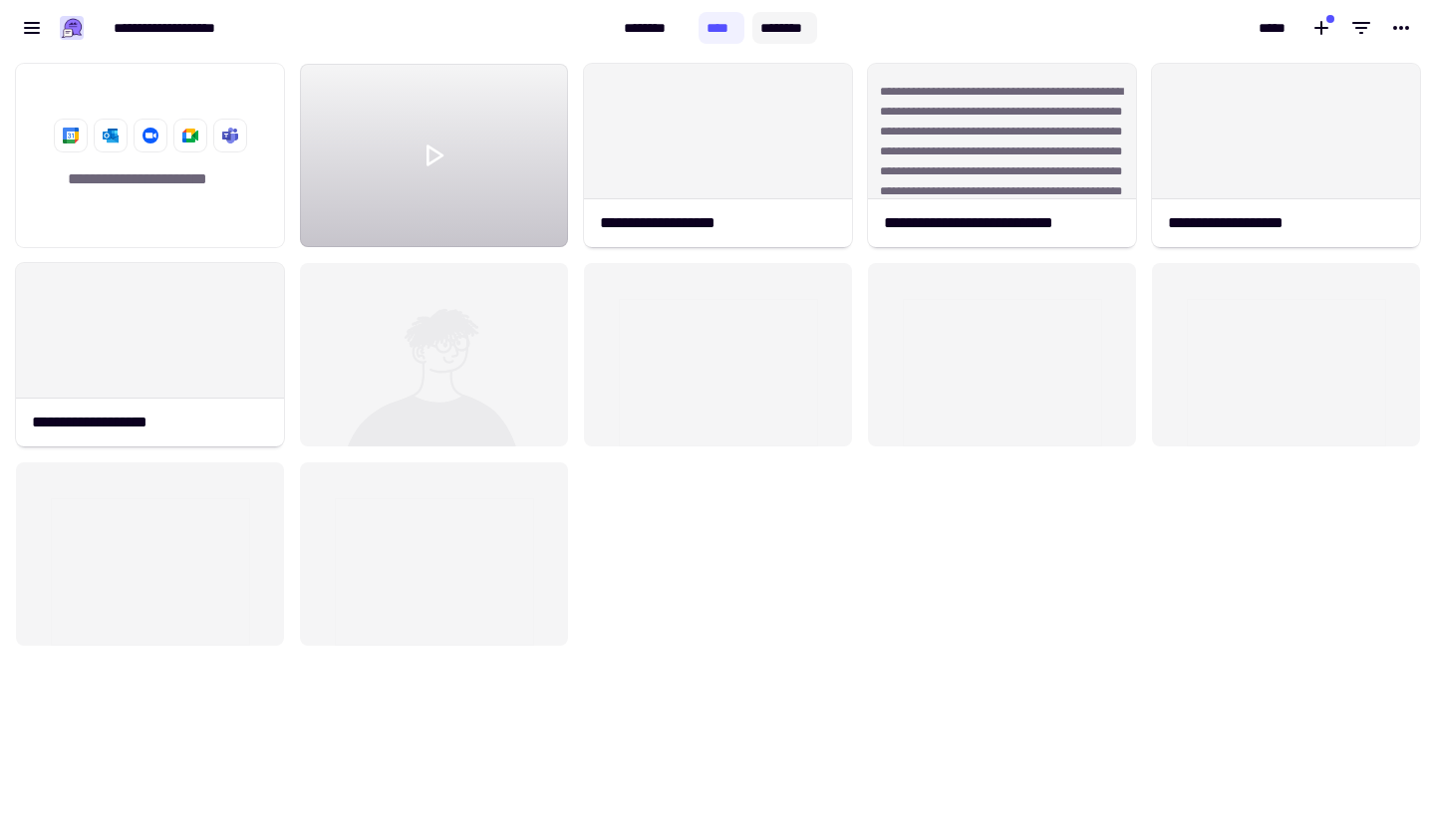 click on "********" 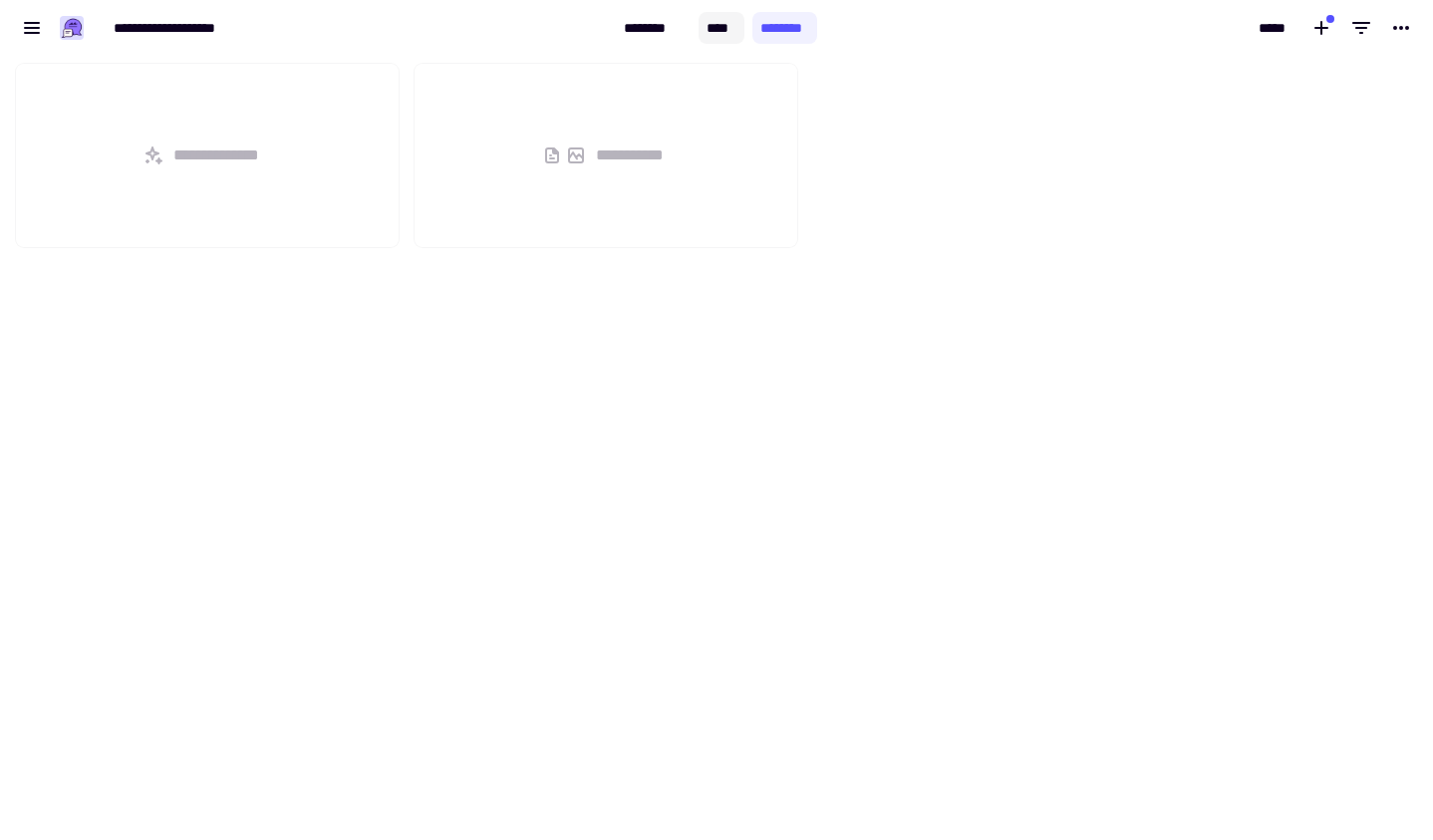 scroll, scrollTop: 16, scrollLeft: 16, axis: both 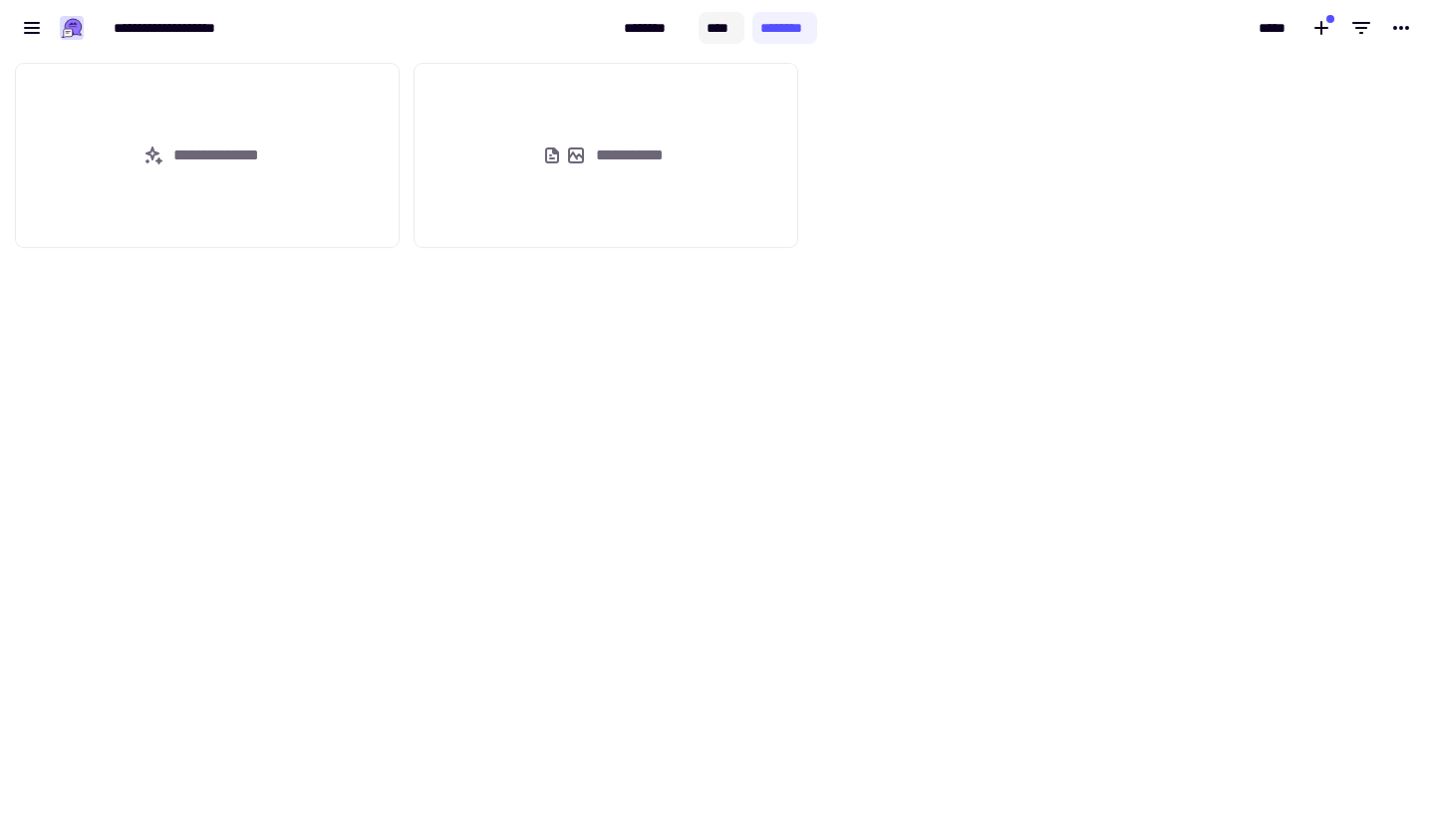 click on "****" 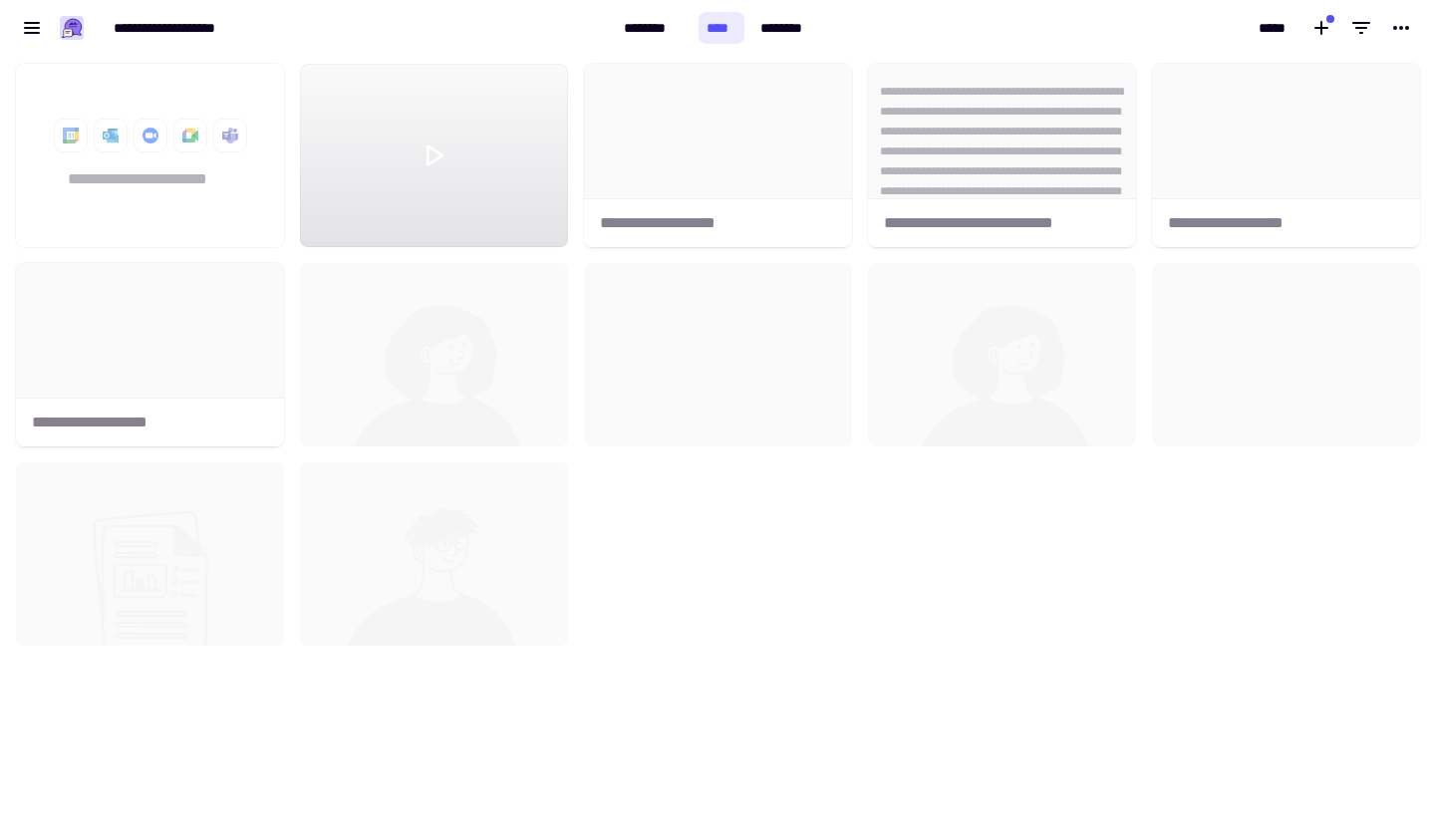 scroll, scrollTop: 16, scrollLeft: 16, axis: both 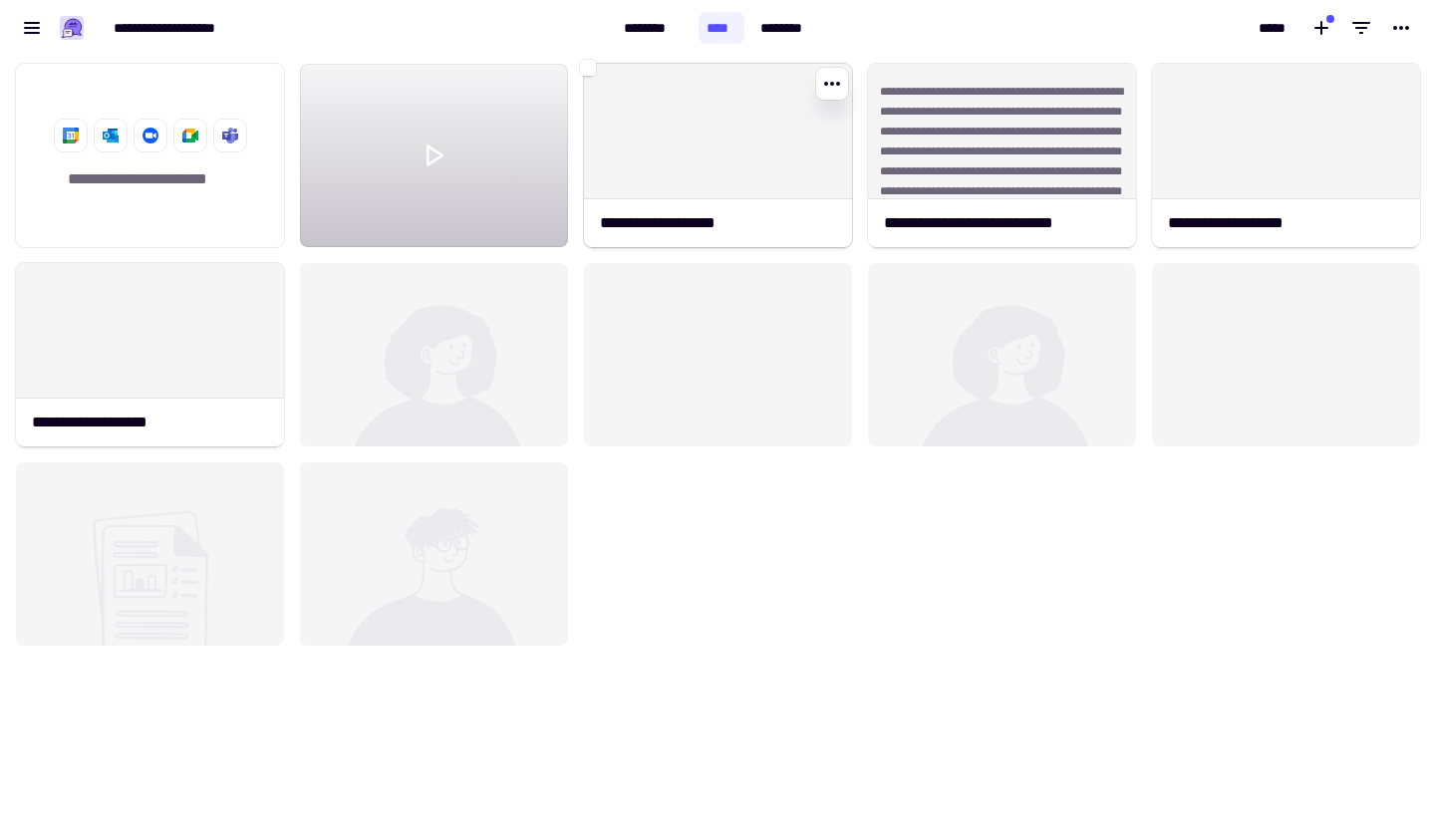 click 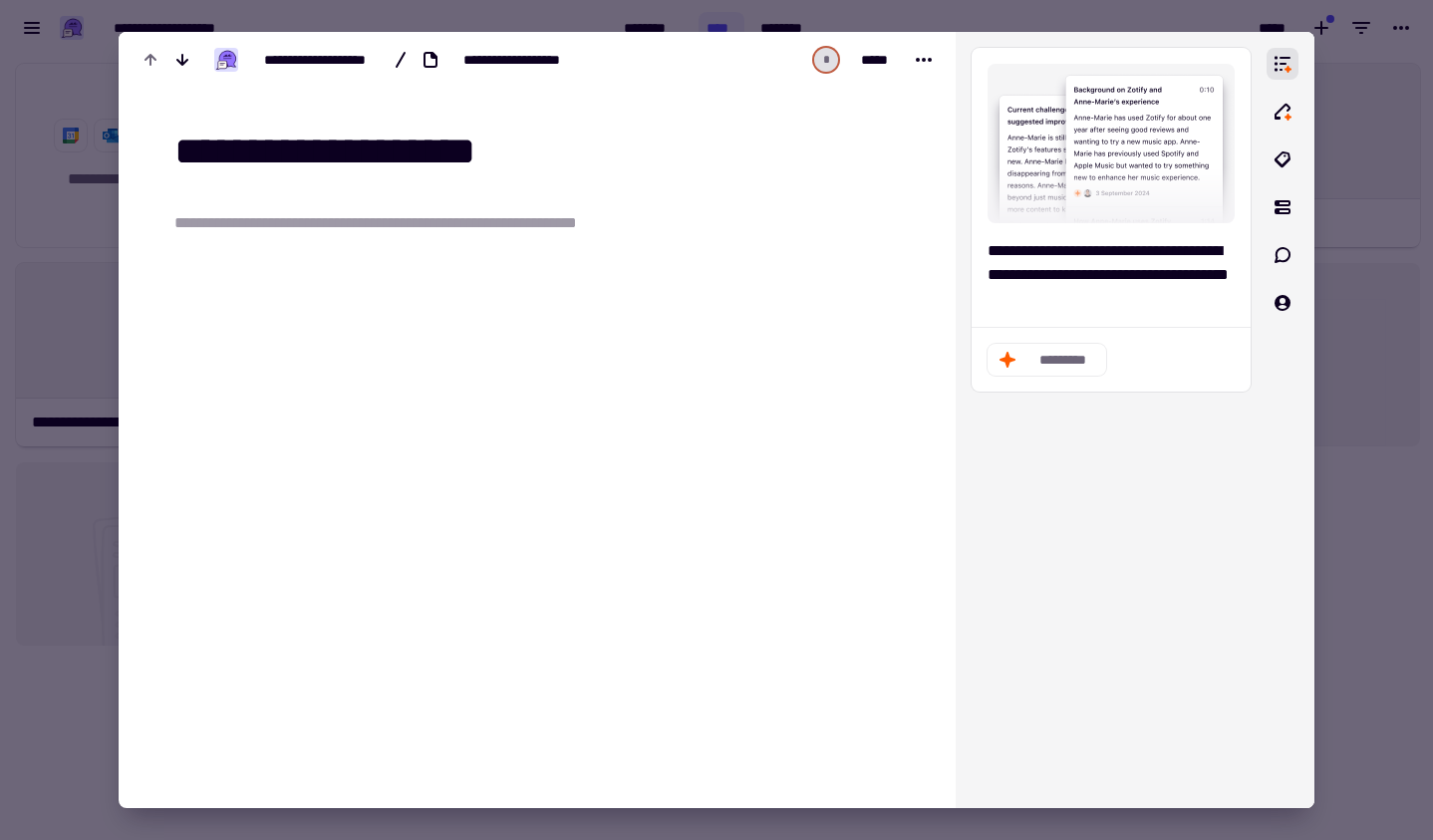 click at bounding box center (716, 420) 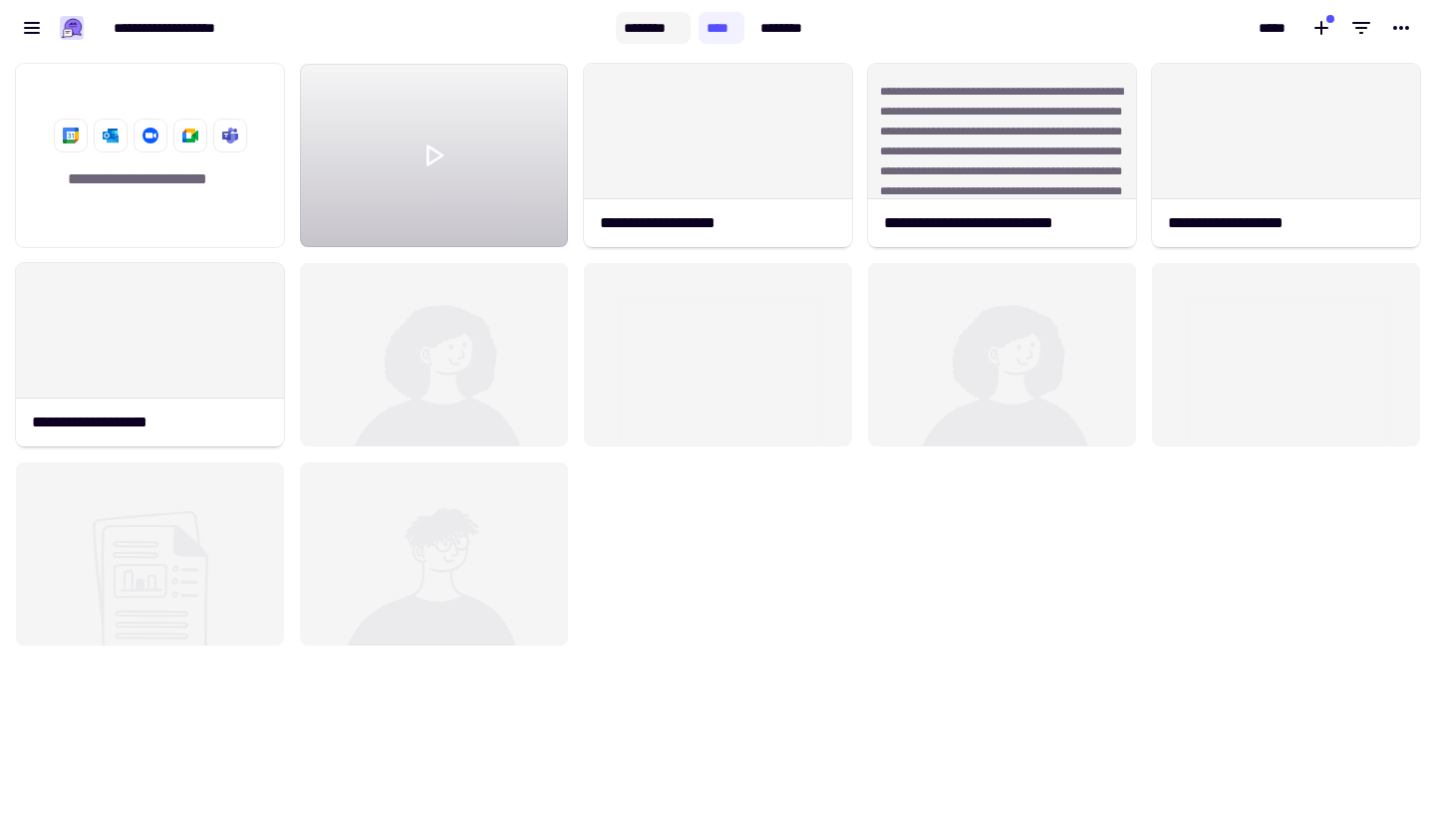 click on "********" 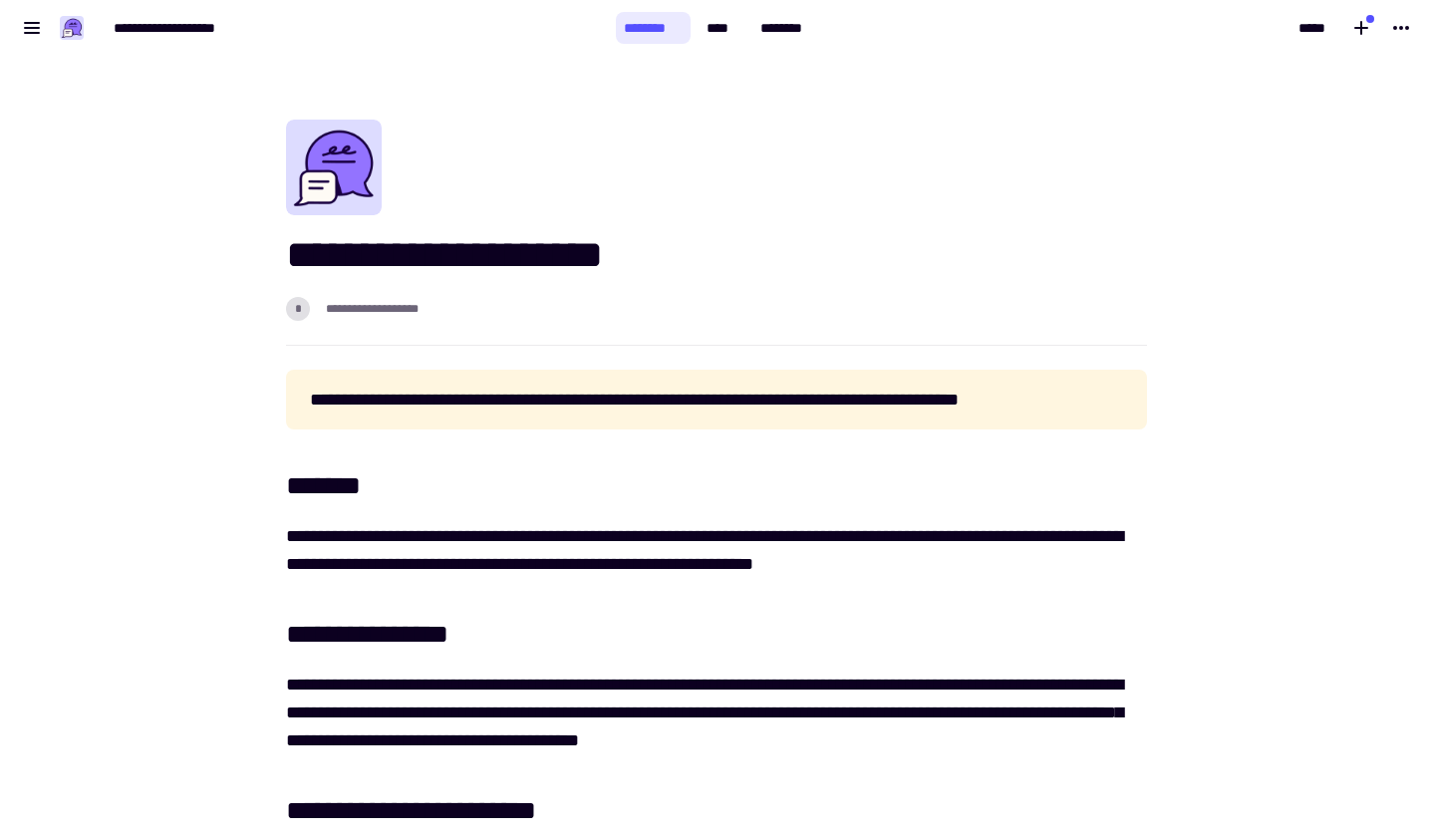 click on "********" 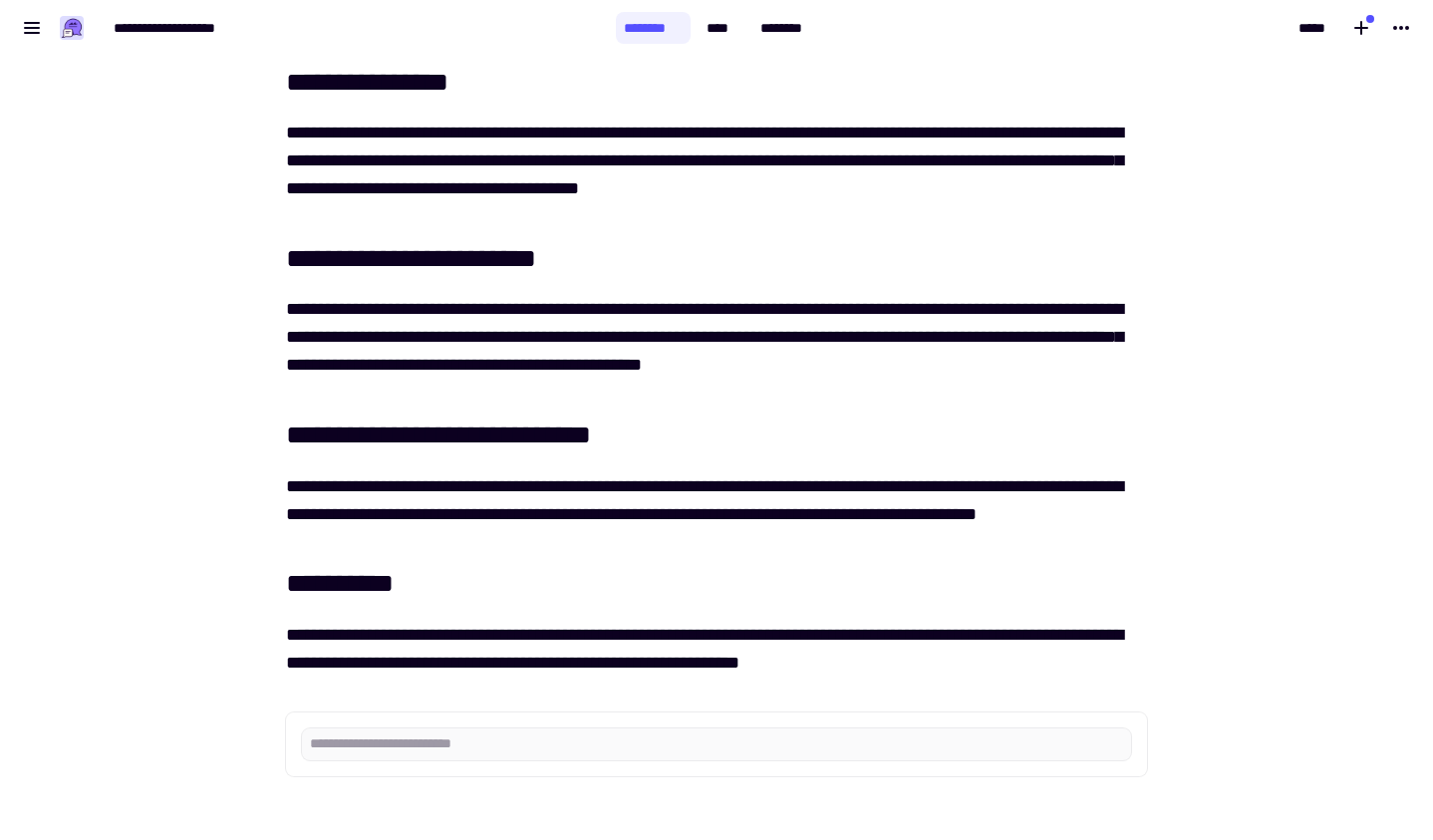 scroll, scrollTop: 0, scrollLeft: 0, axis: both 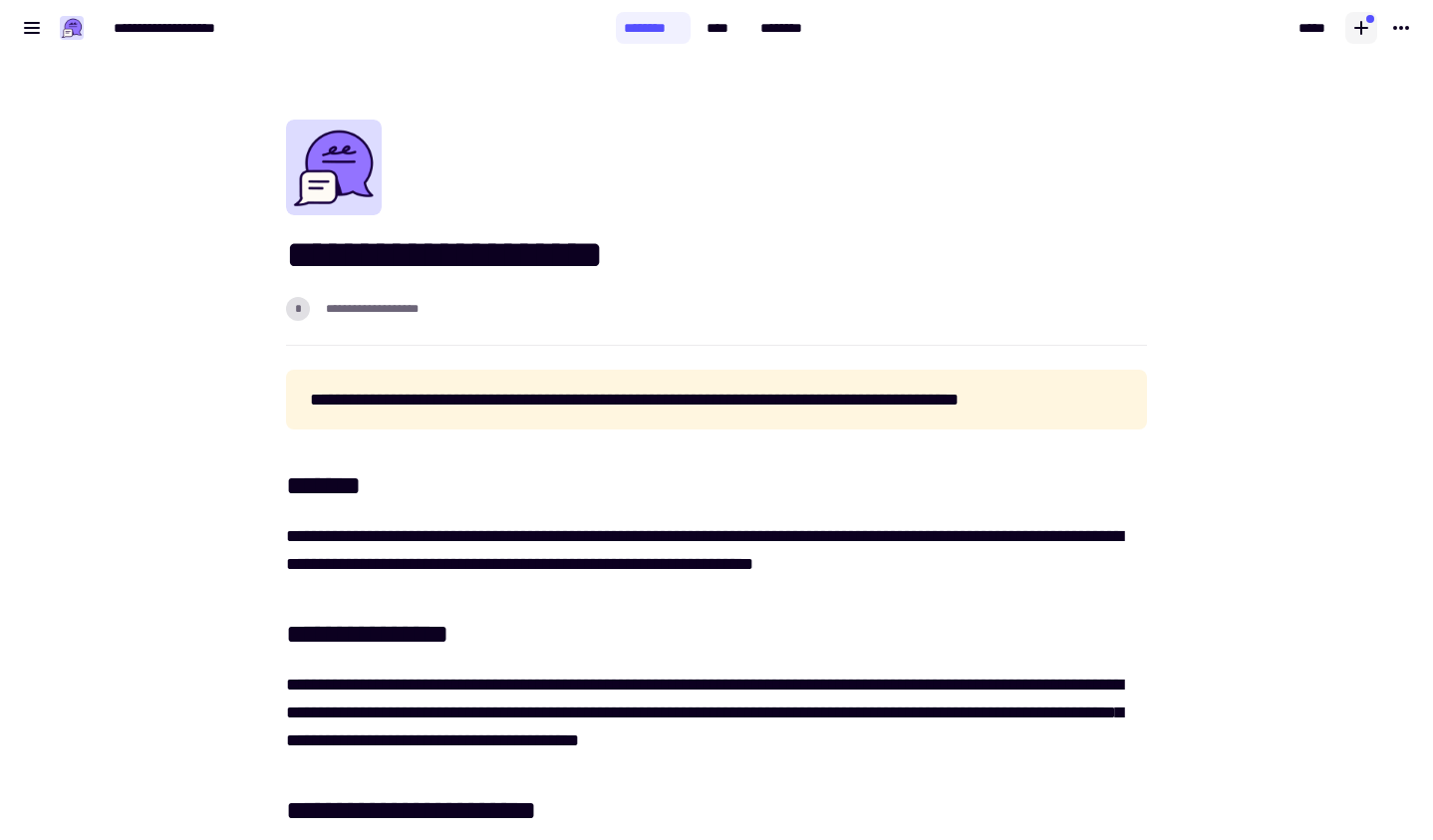 click 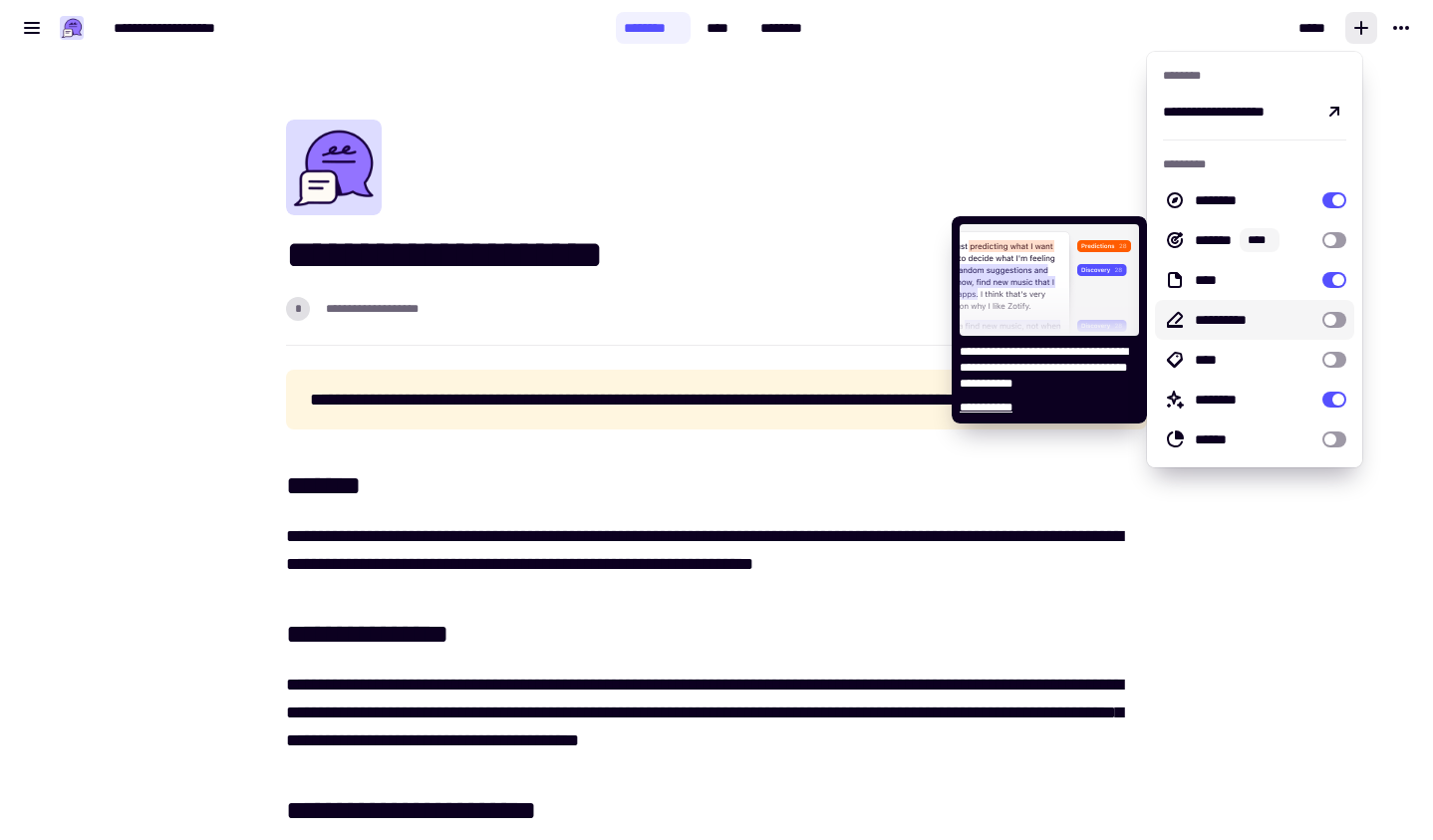 click at bounding box center [1334, 320] 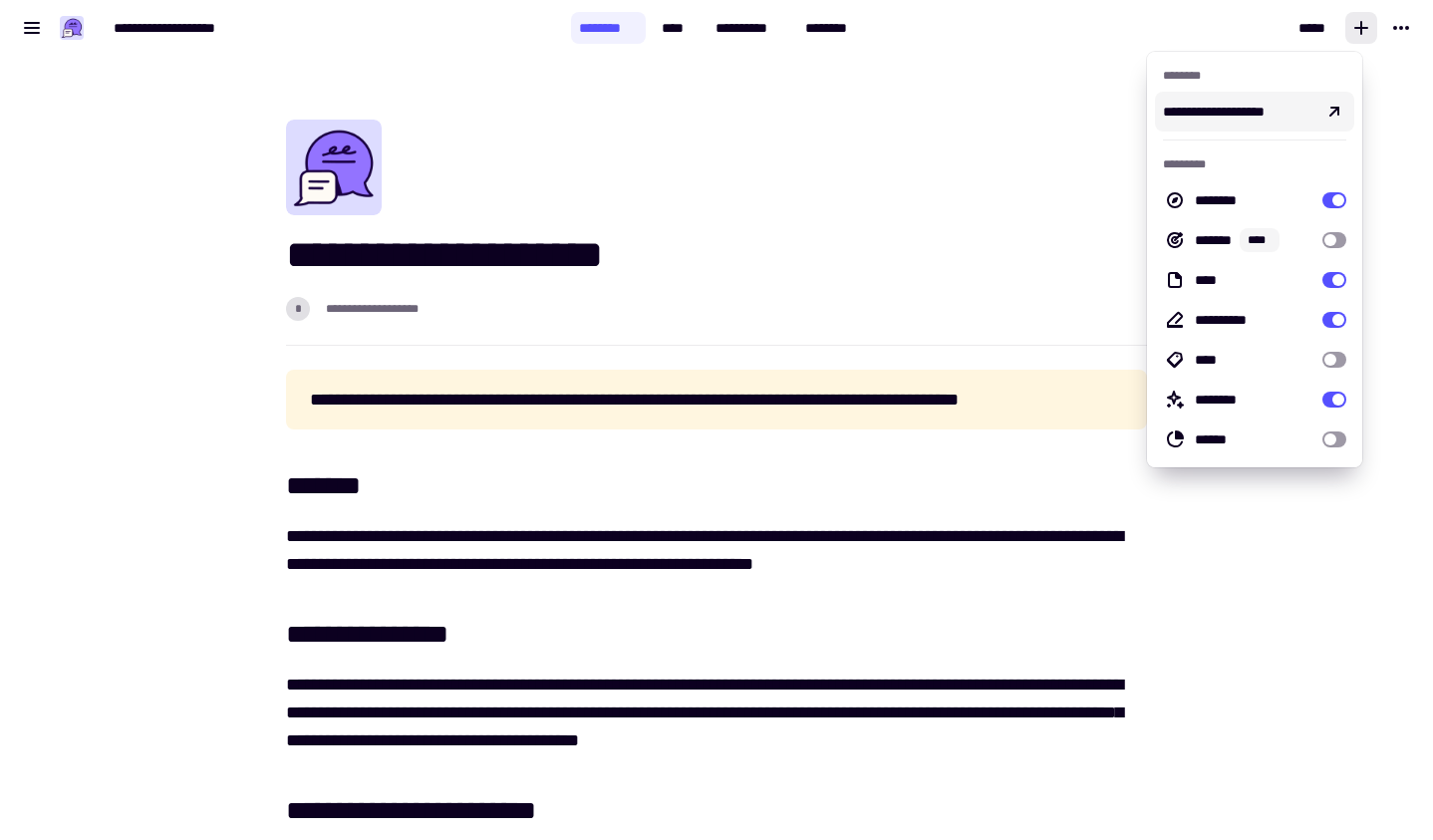 click on "**********" at bounding box center (1255, 112) 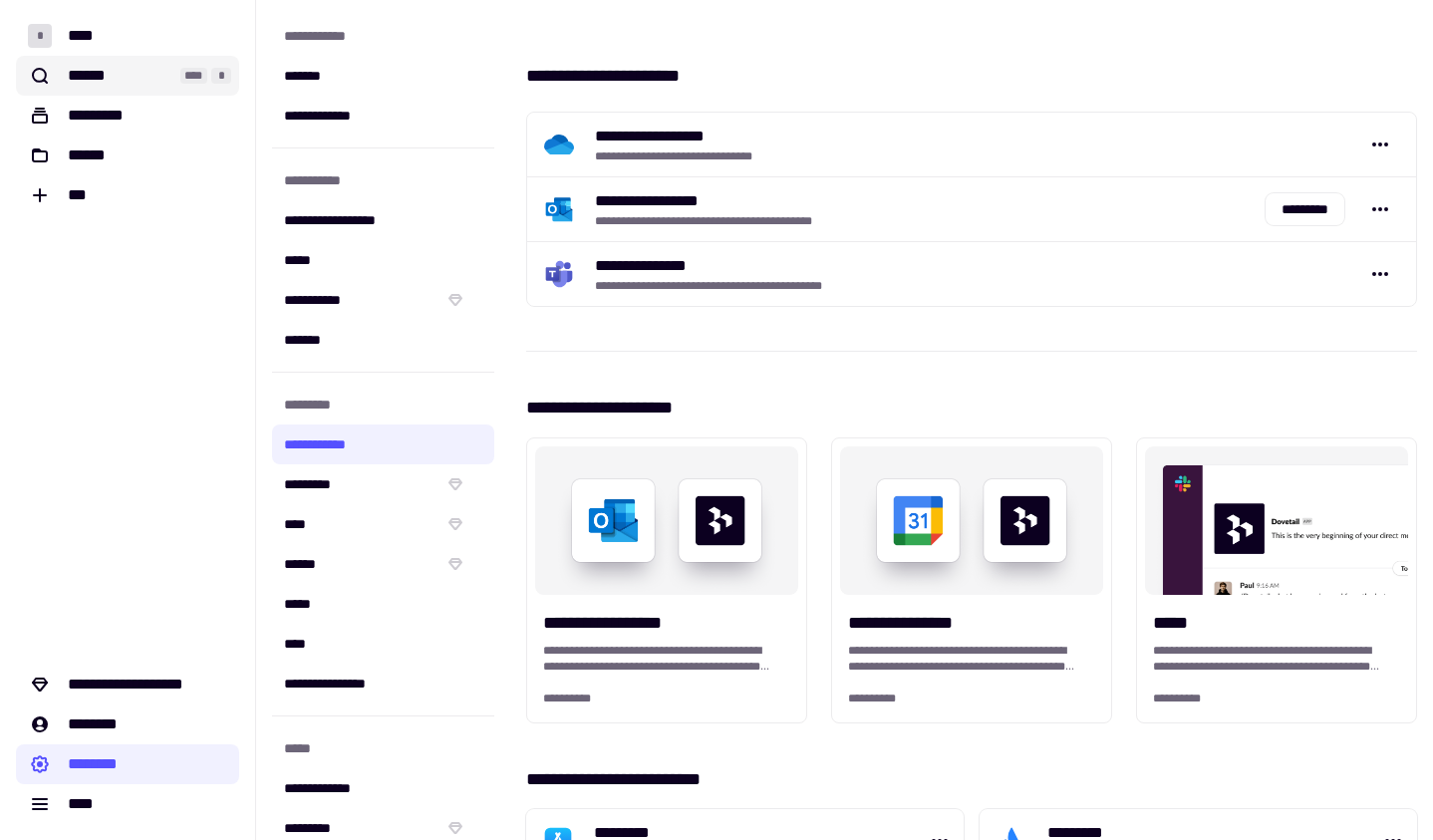 click on "******" 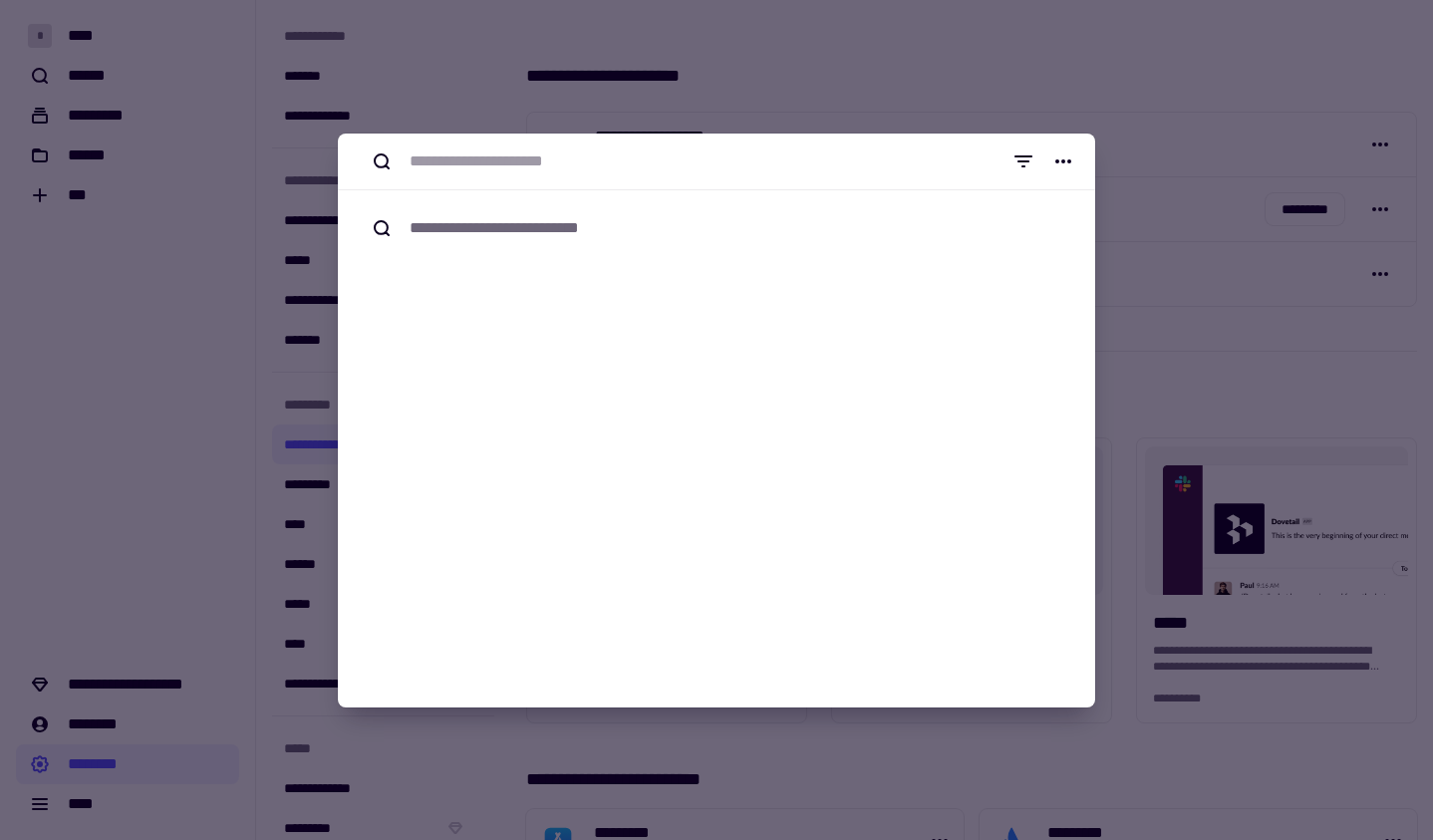 click at bounding box center (716, 420) 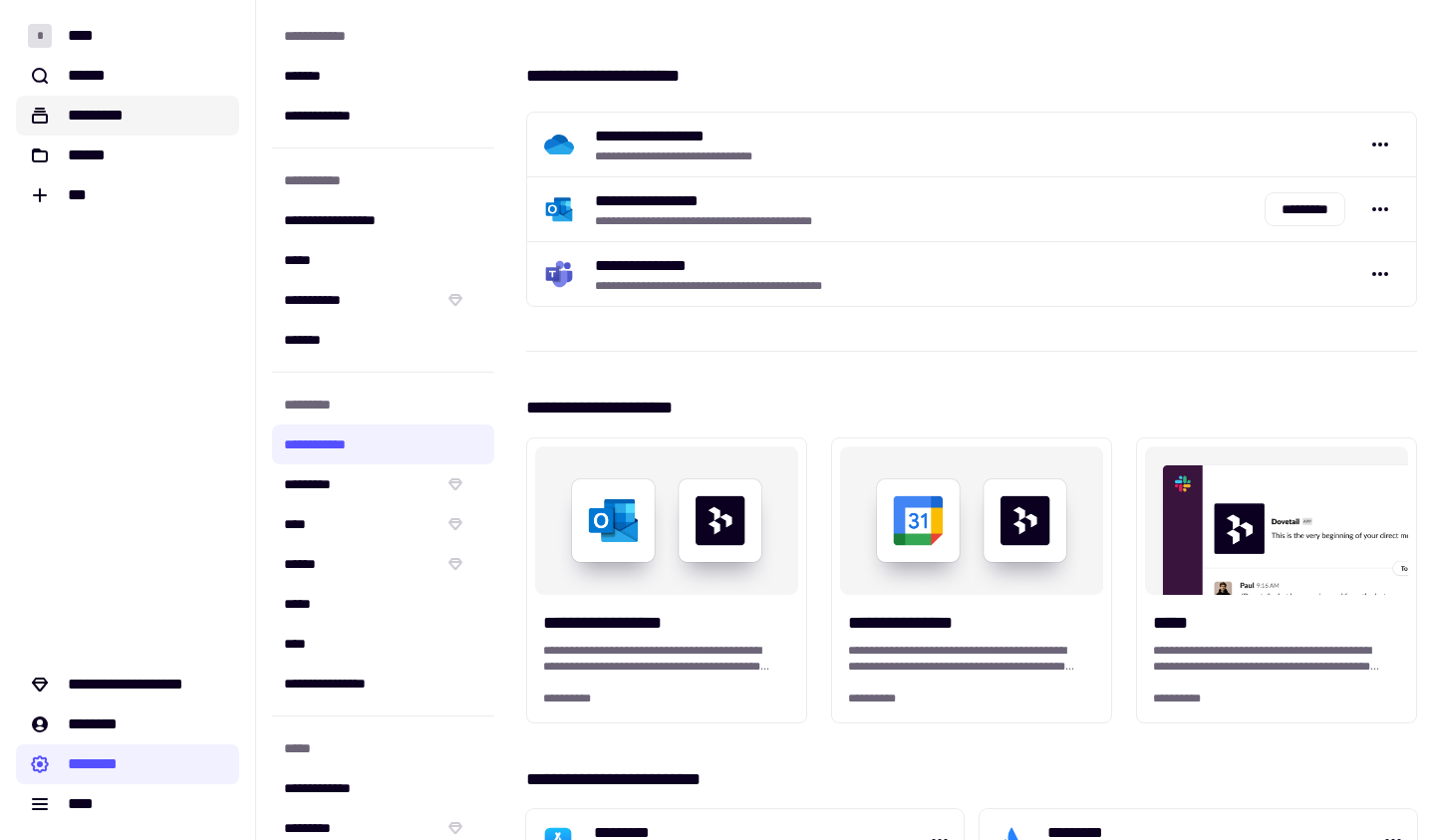 click on "*********" 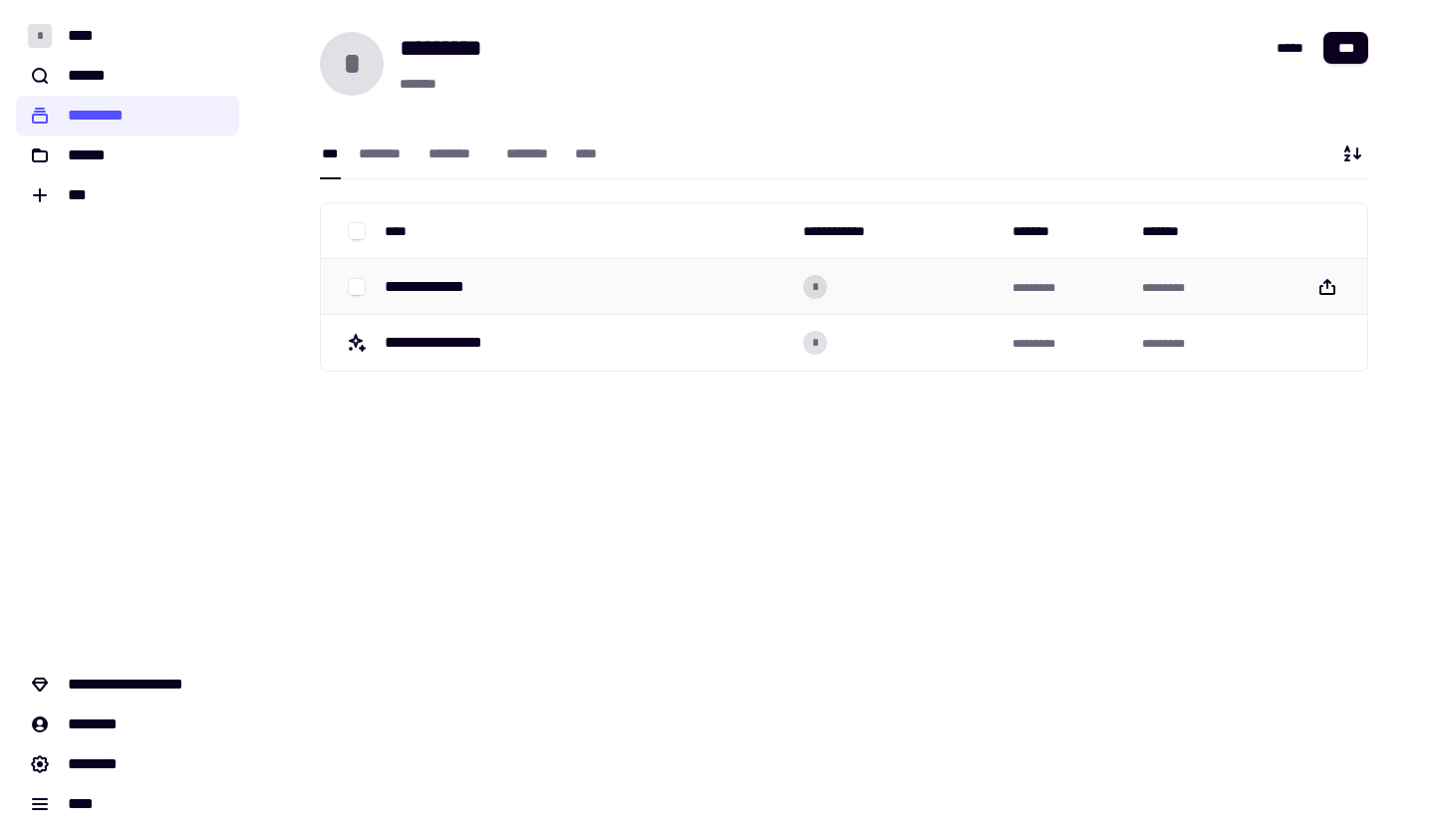 click on "**********" at bounding box center (430, 287) 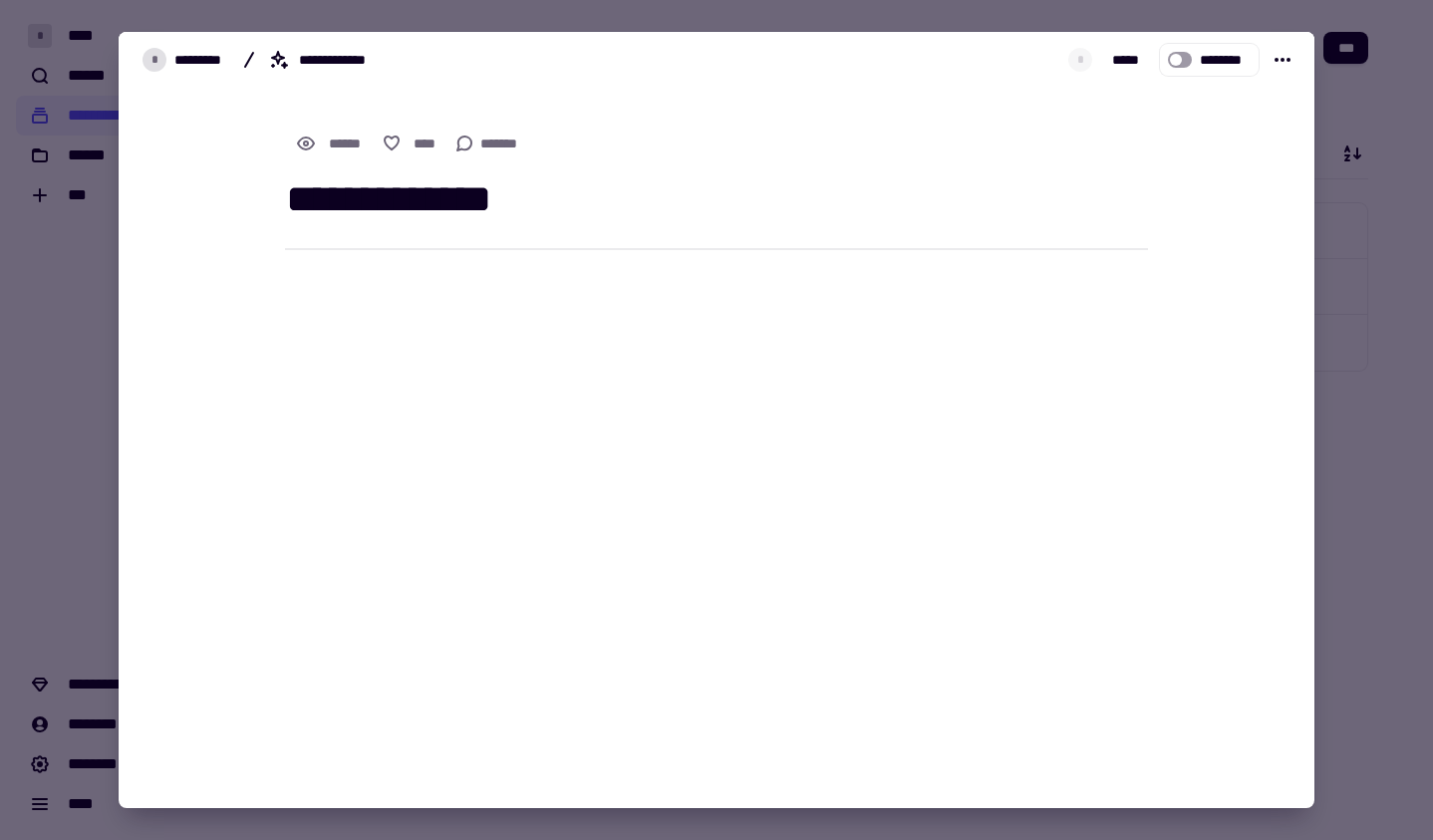 click on "**********" at bounding box center (716, 239) 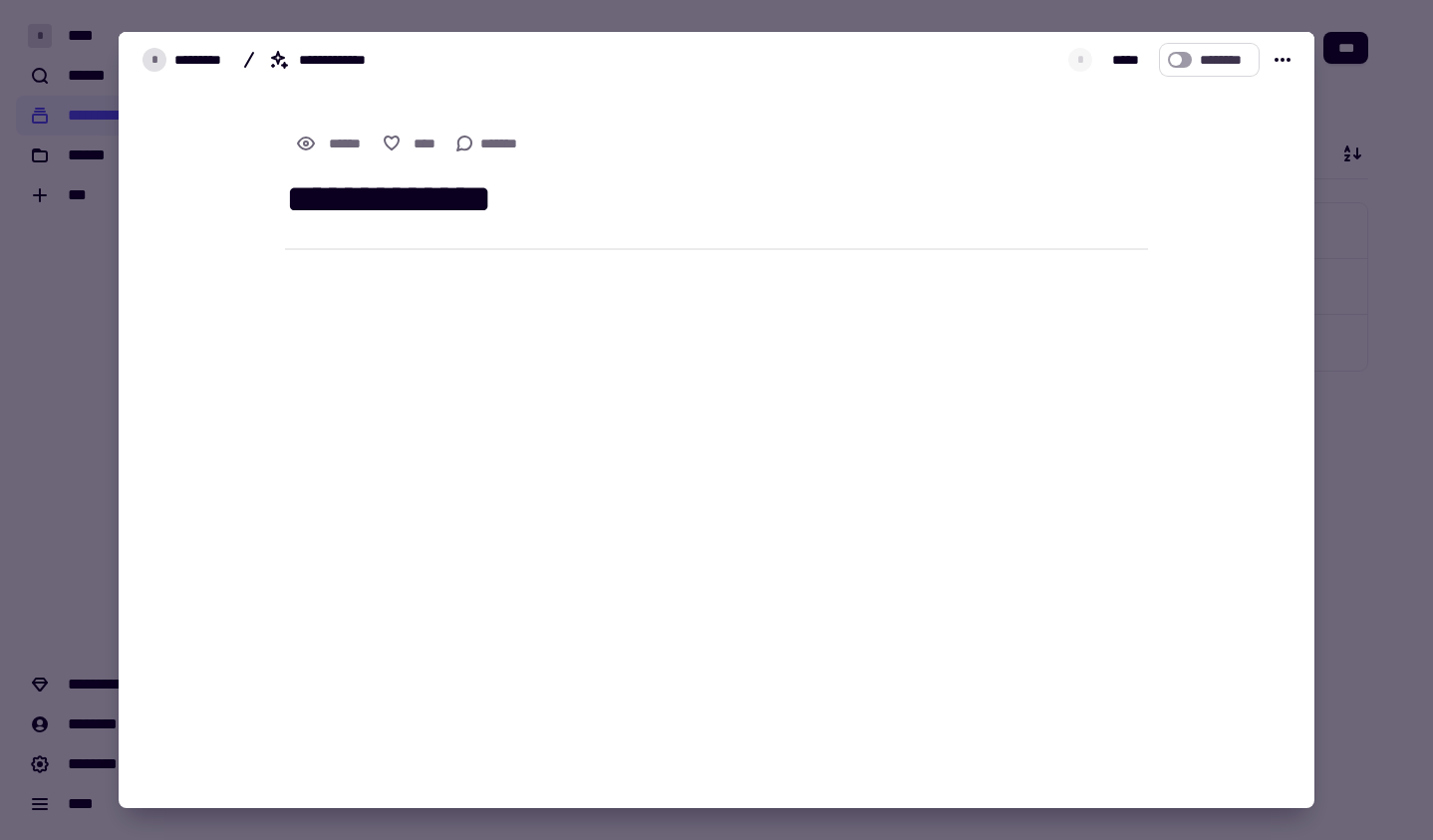 click on "********" 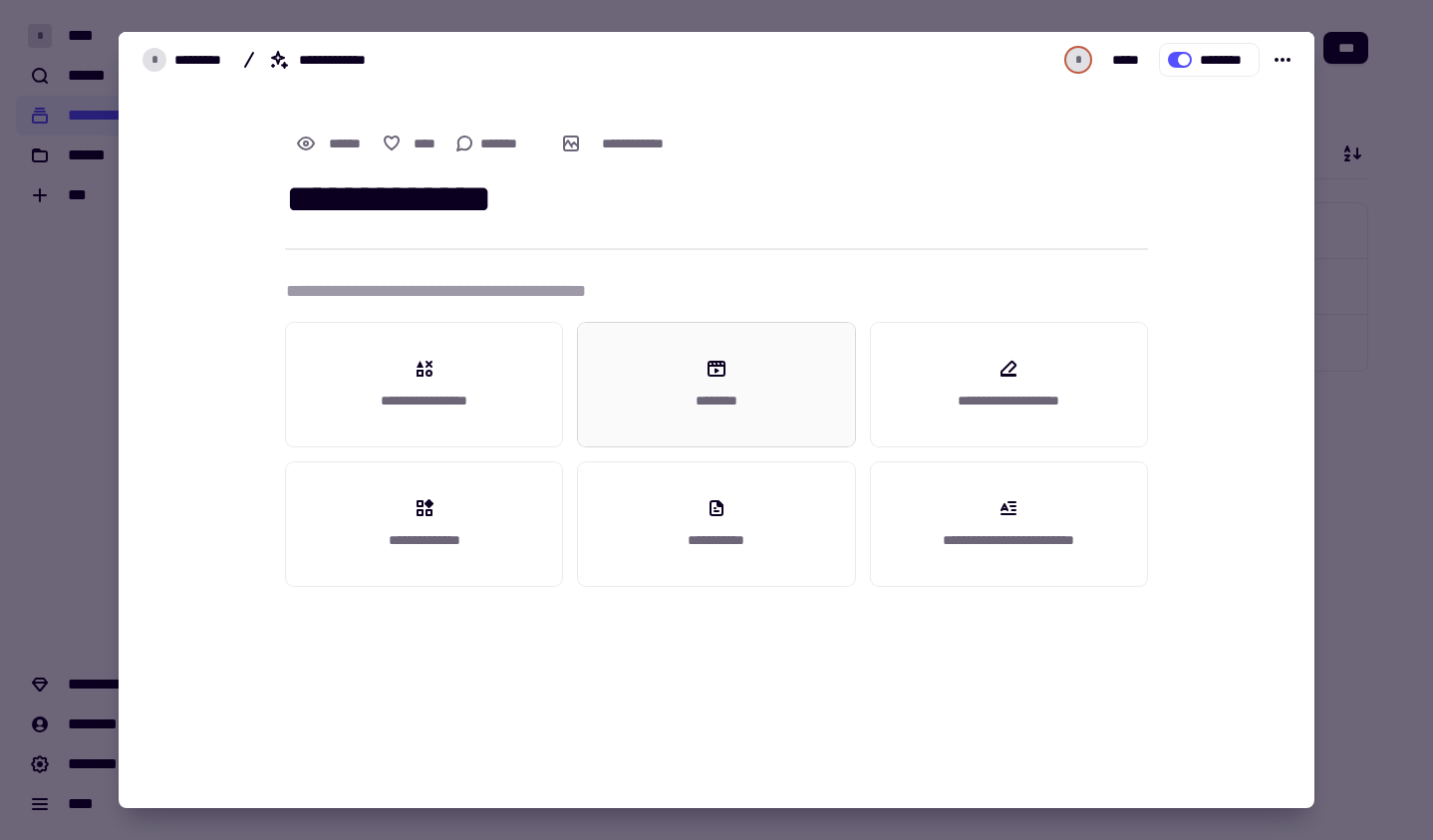 click on "********" at bounding box center (716, 401) 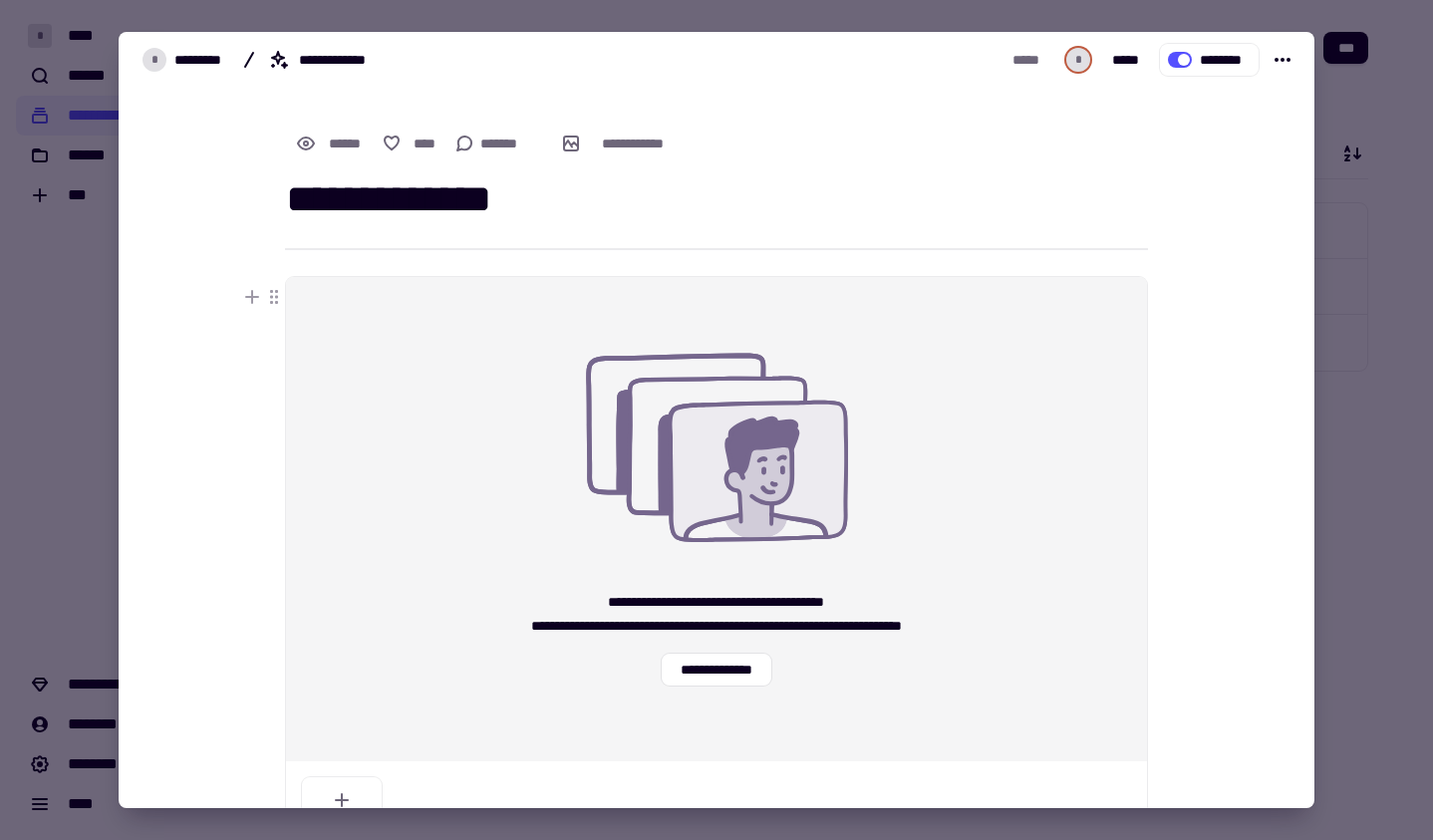 scroll, scrollTop: 118, scrollLeft: 0, axis: vertical 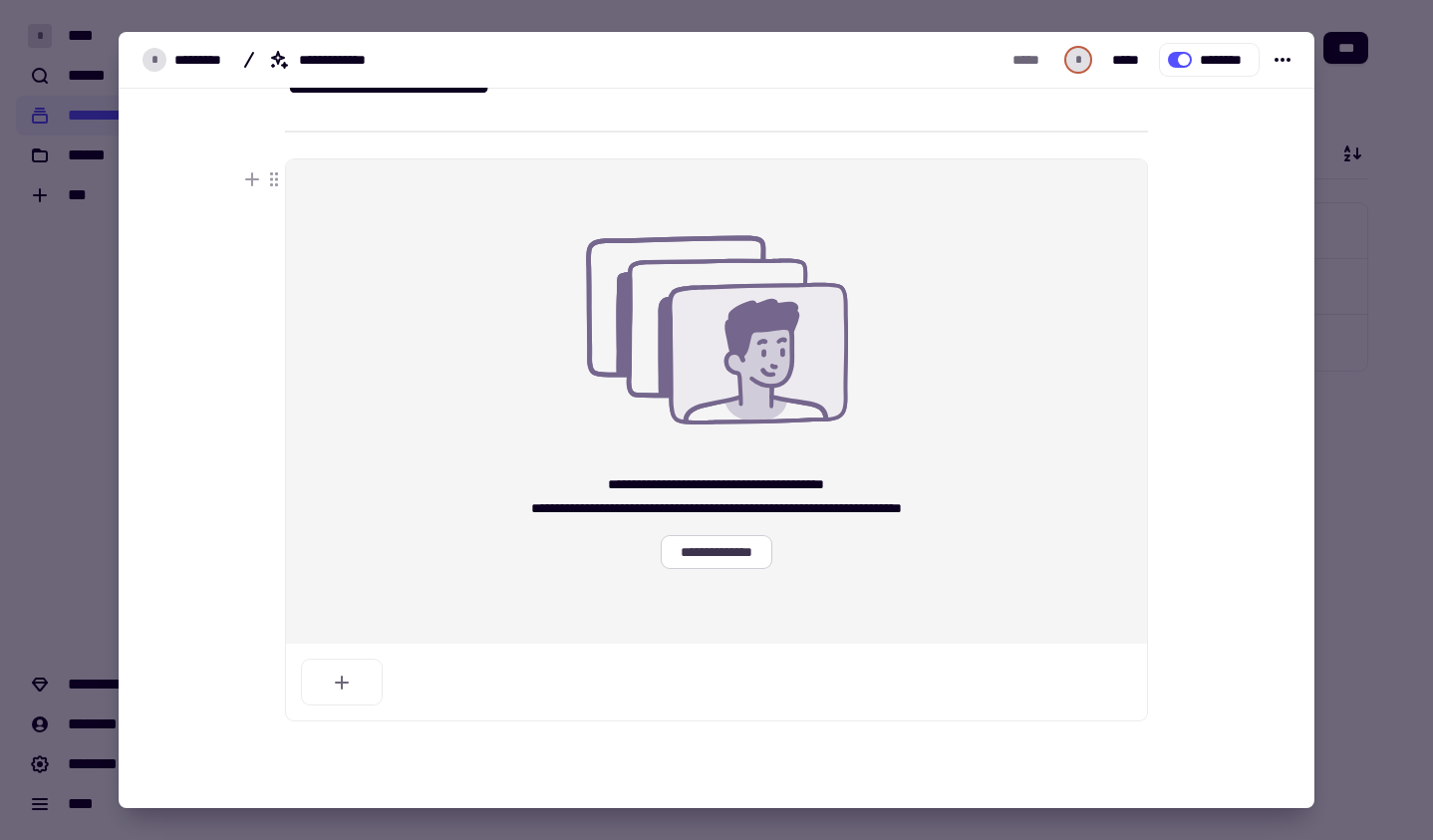 click on "**********" 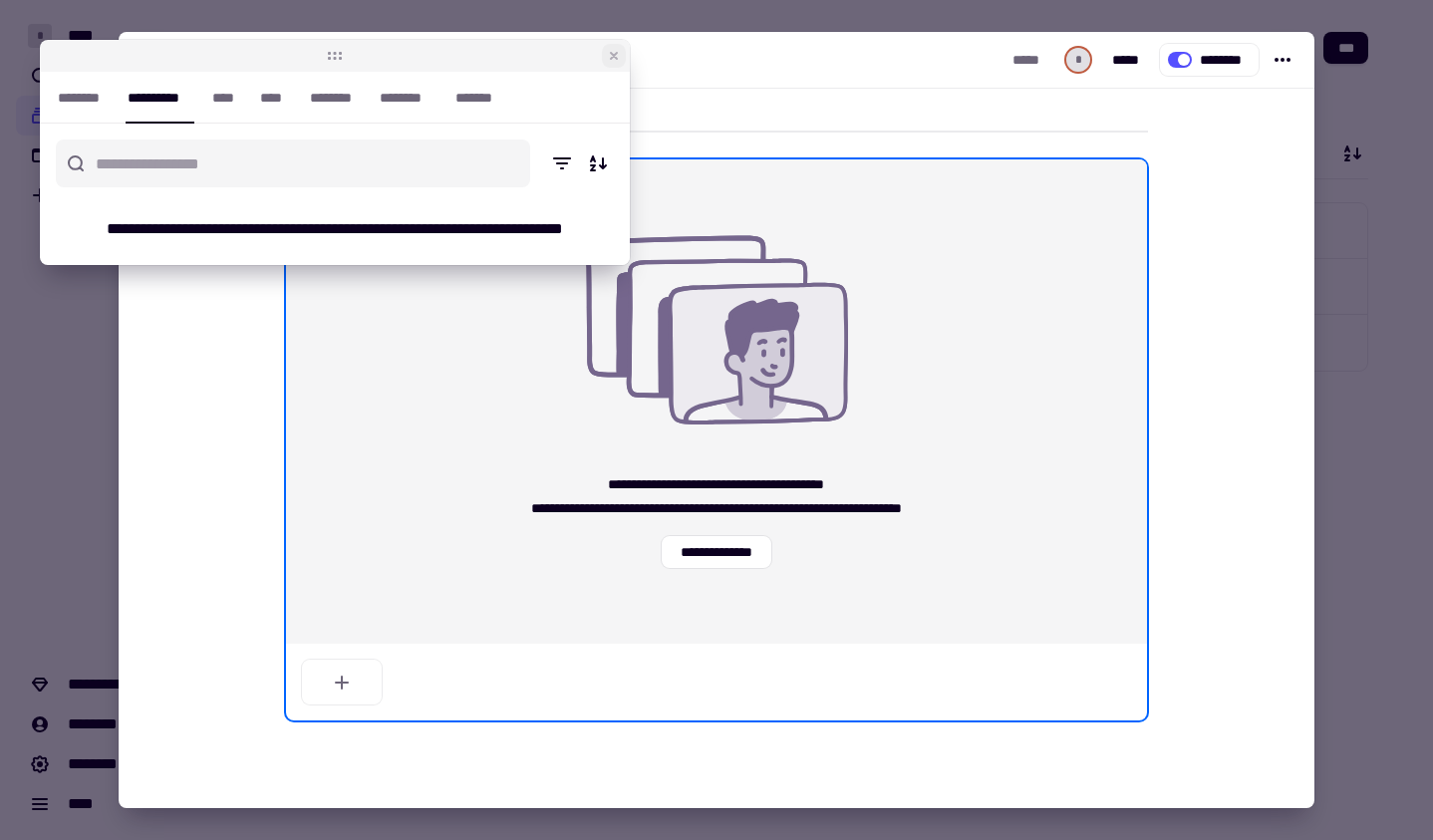 click 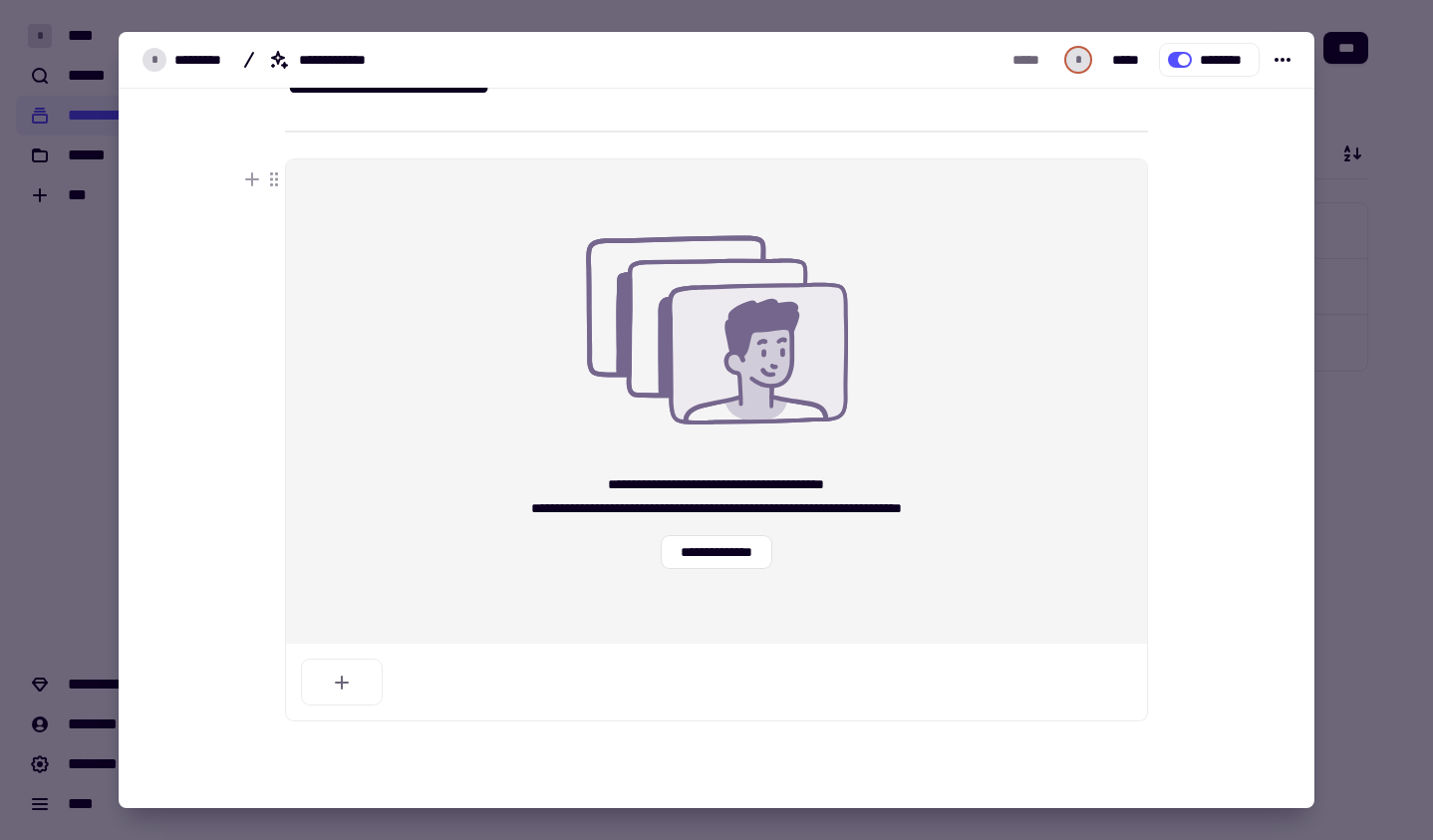 click at bounding box center (716, 420) 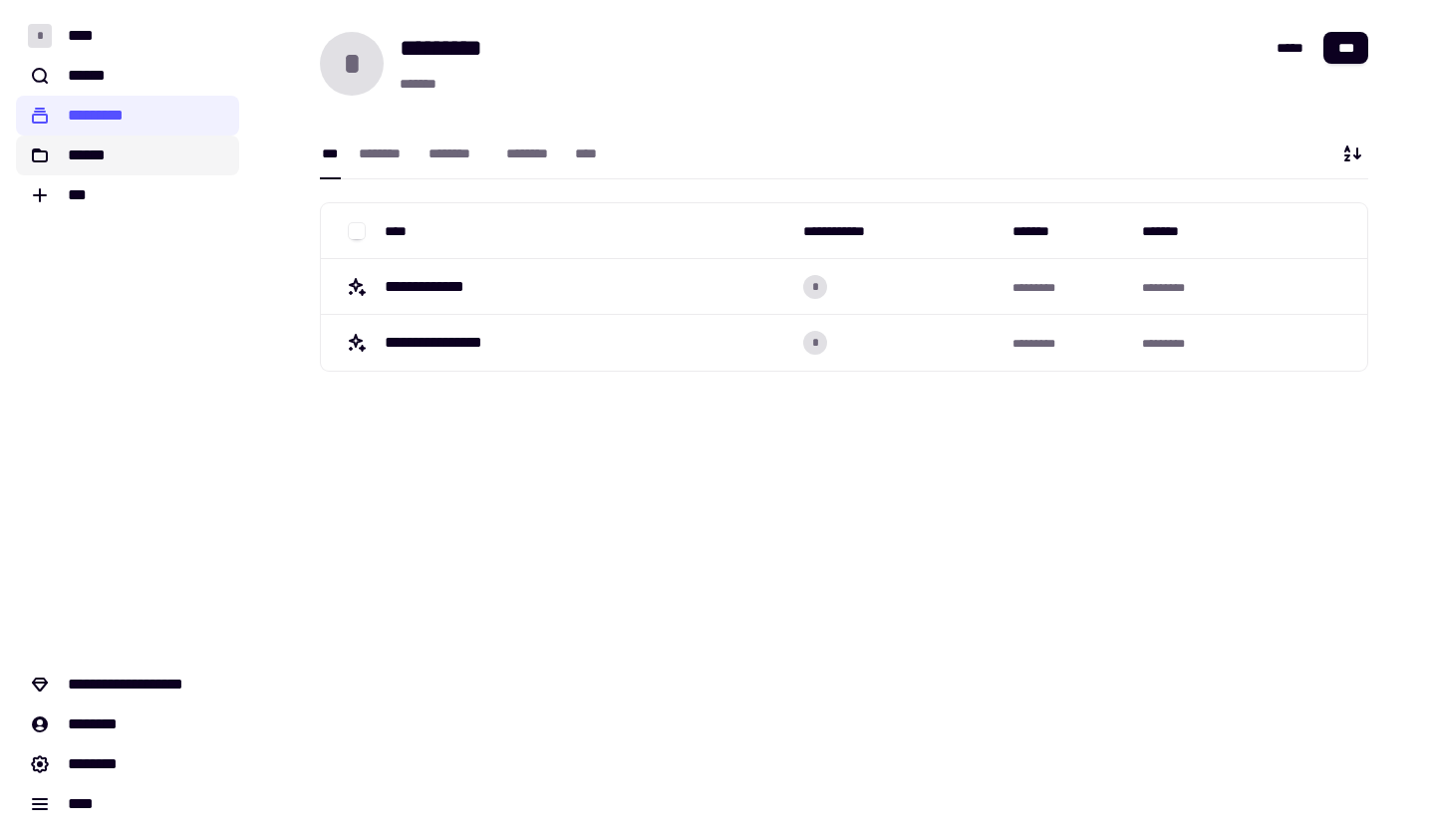 click on "******" 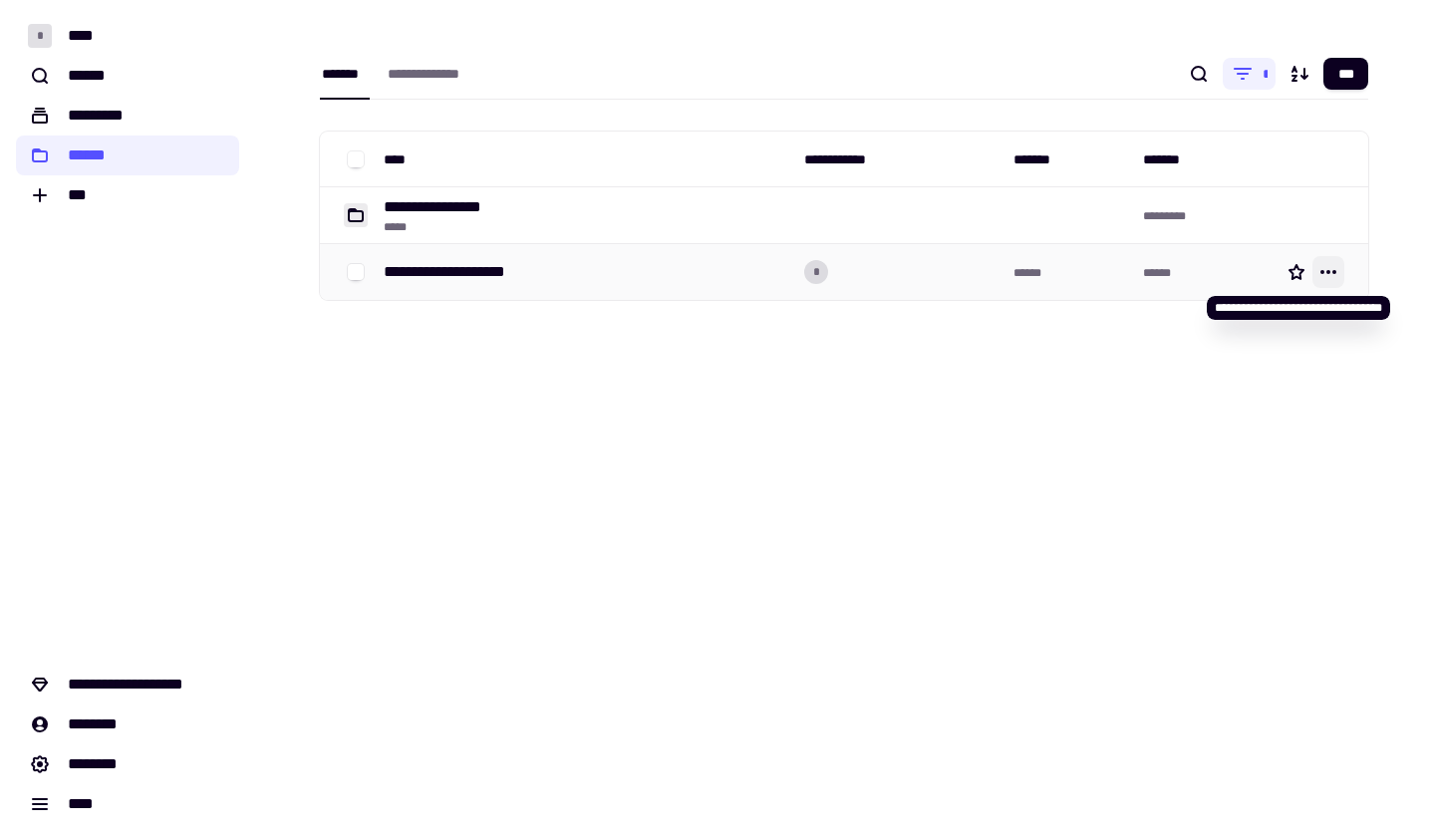 click 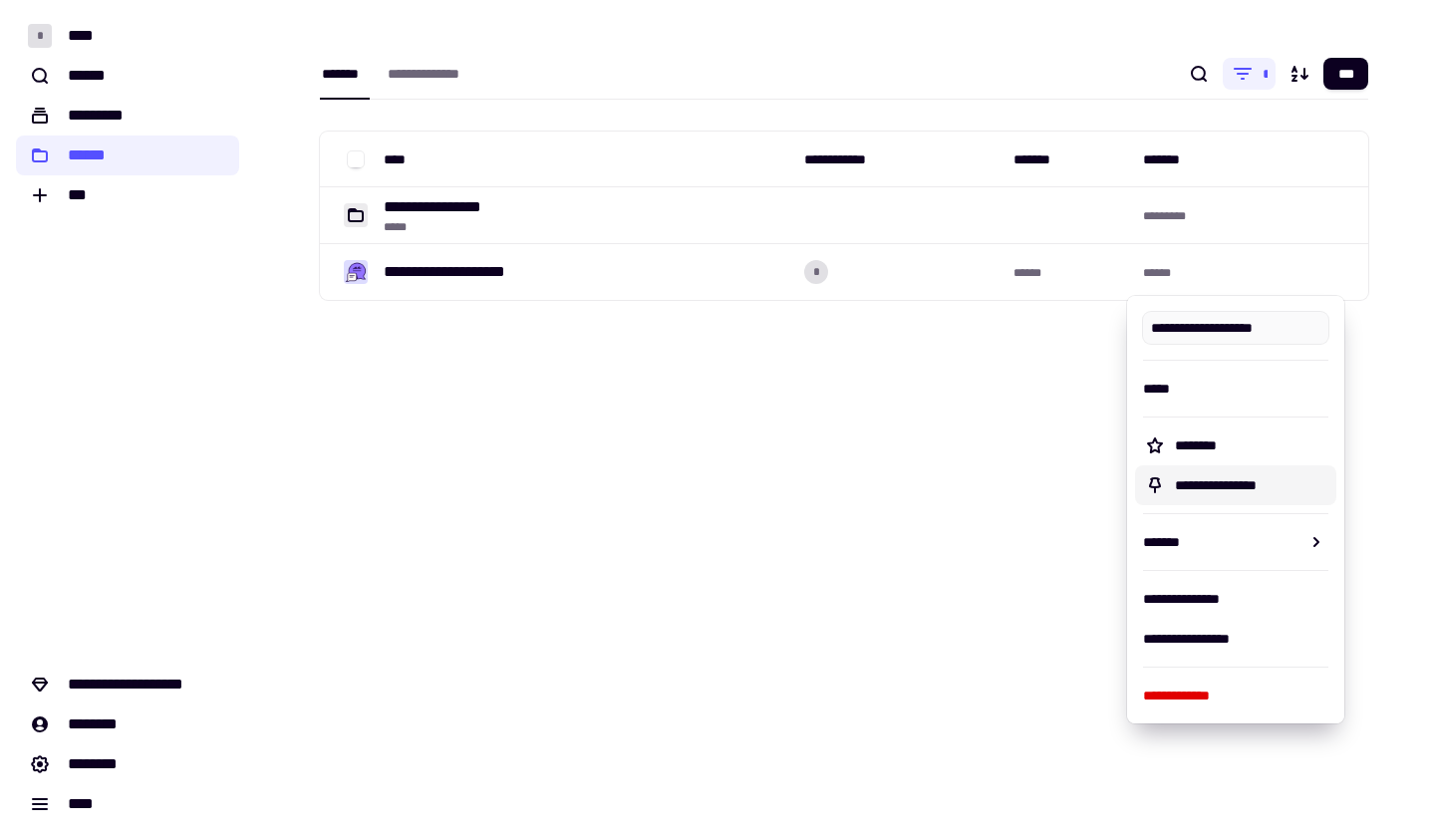 click on "**********" at bounding box center [844, 420] 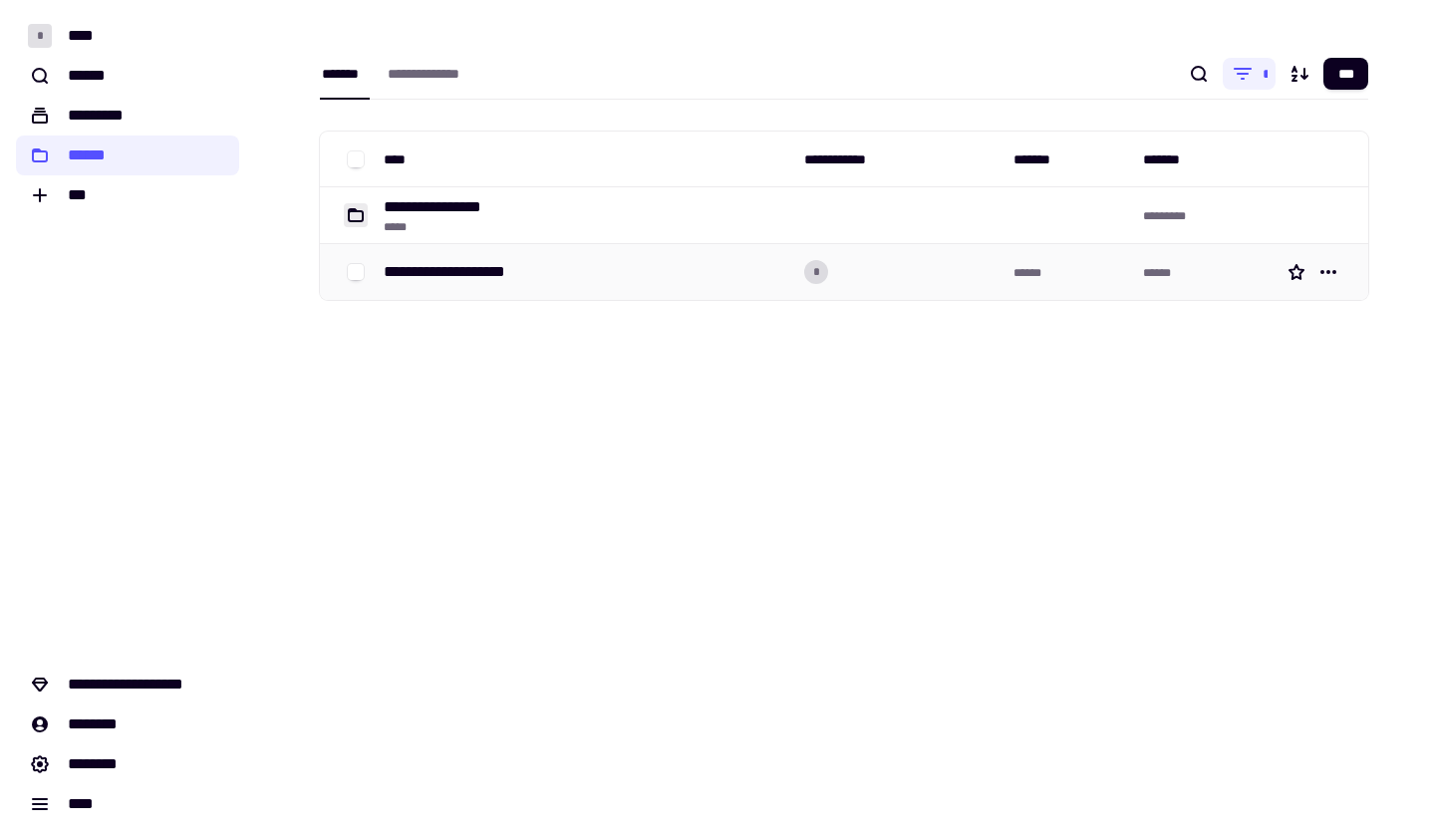 click on "**********" at bounding box center [461, 272] 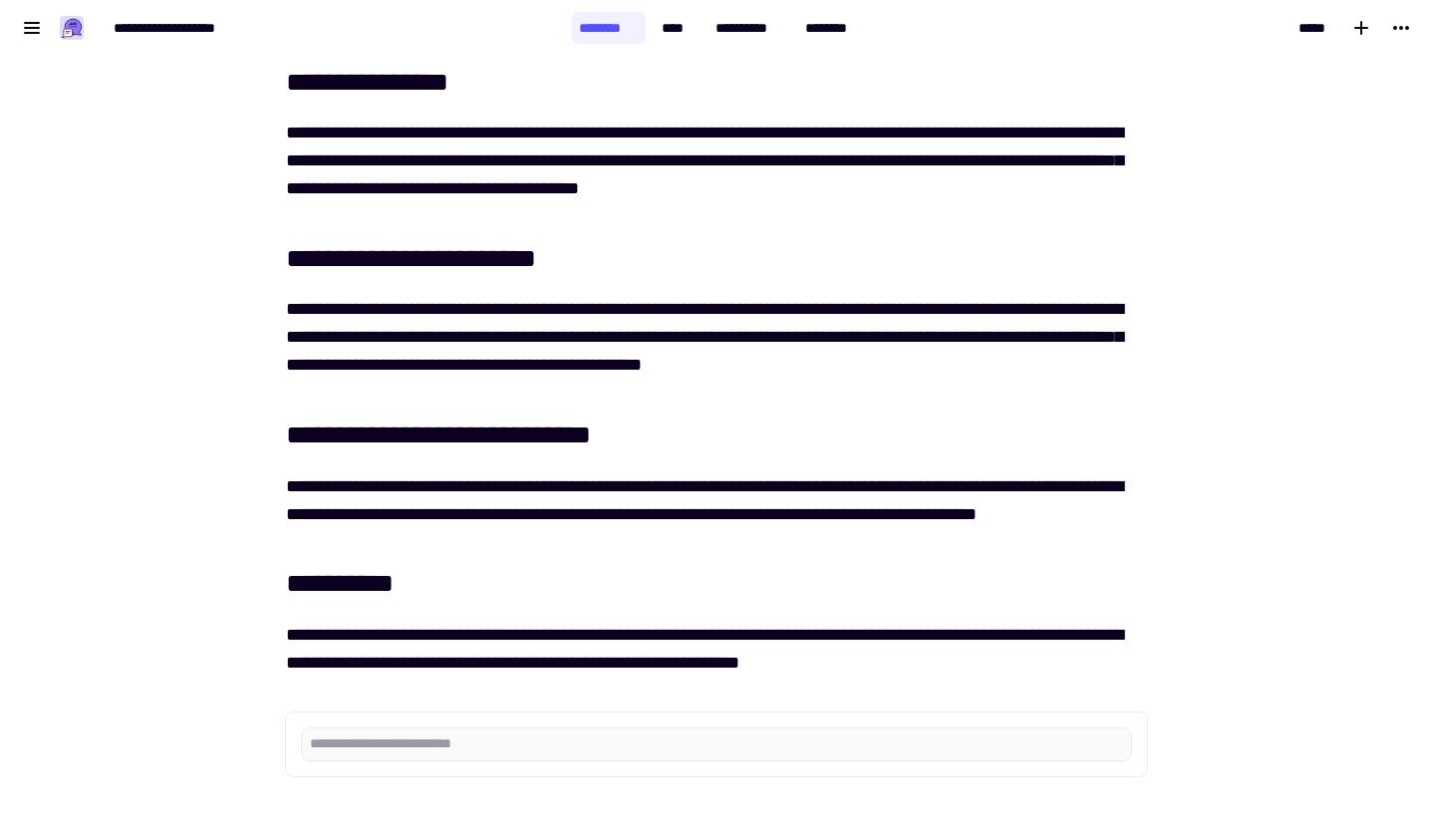 scroll, scrollTop: 0, scrollLeft: 0, axis: both 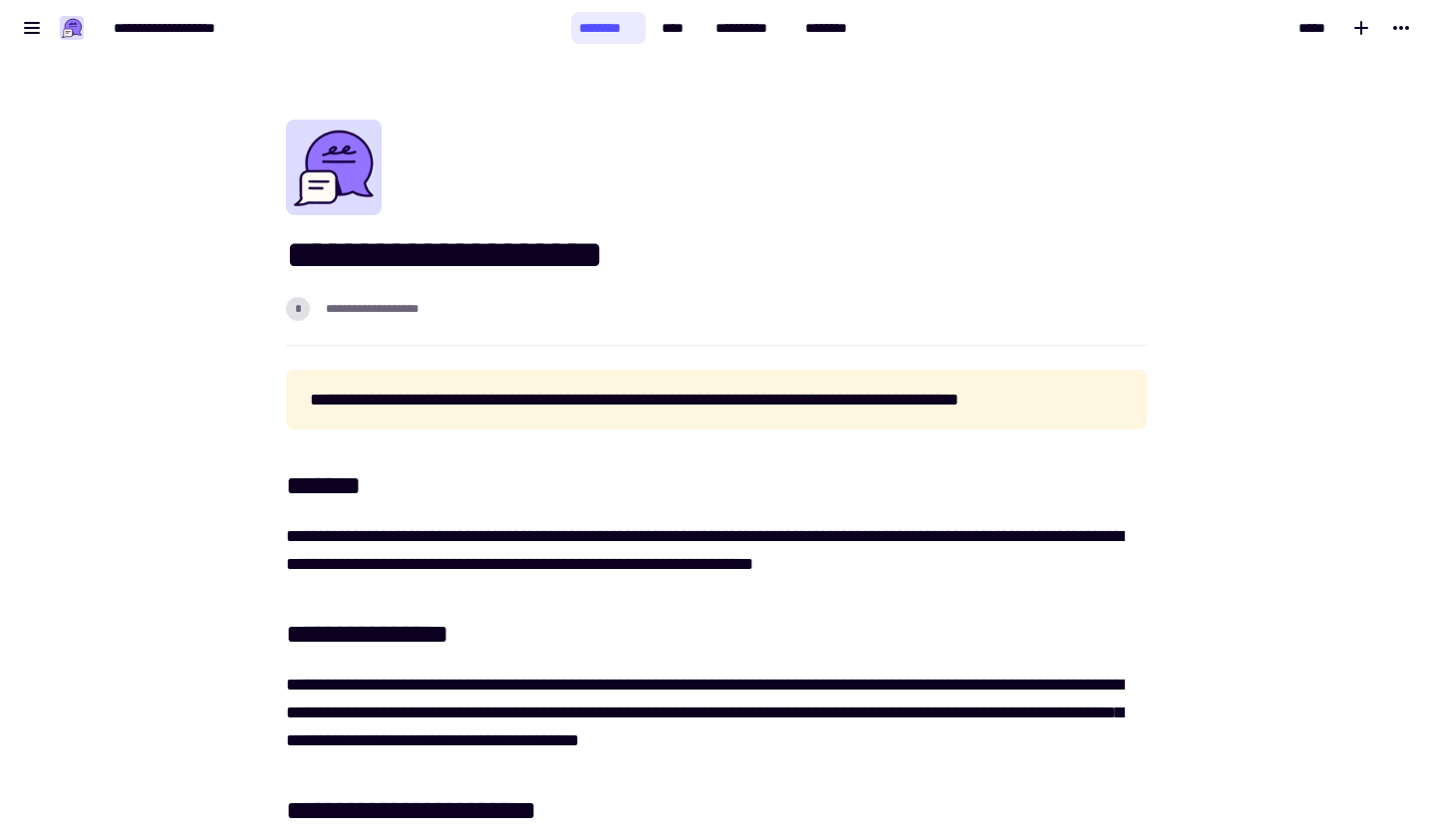 click on "********" 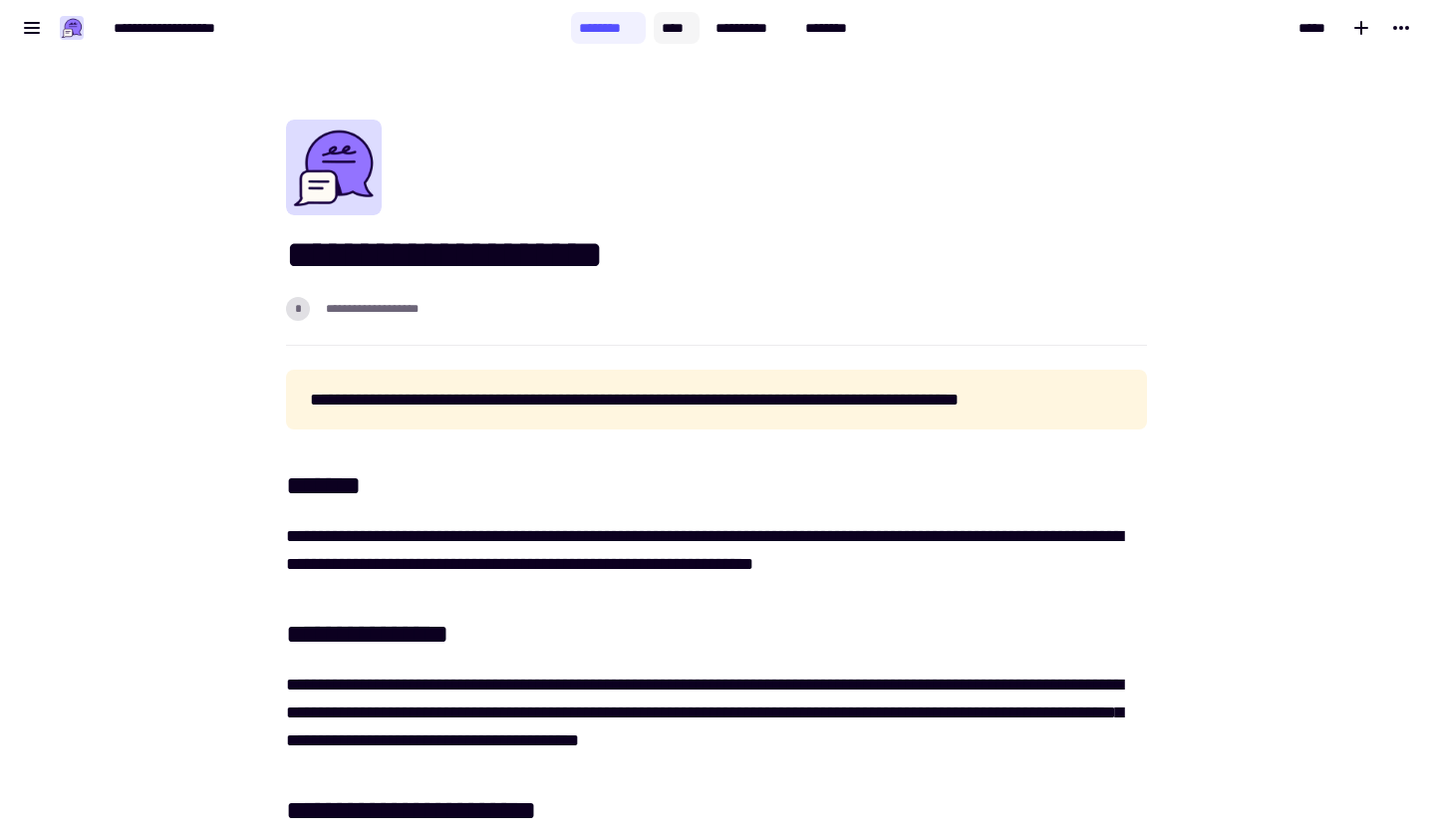 click on "****" 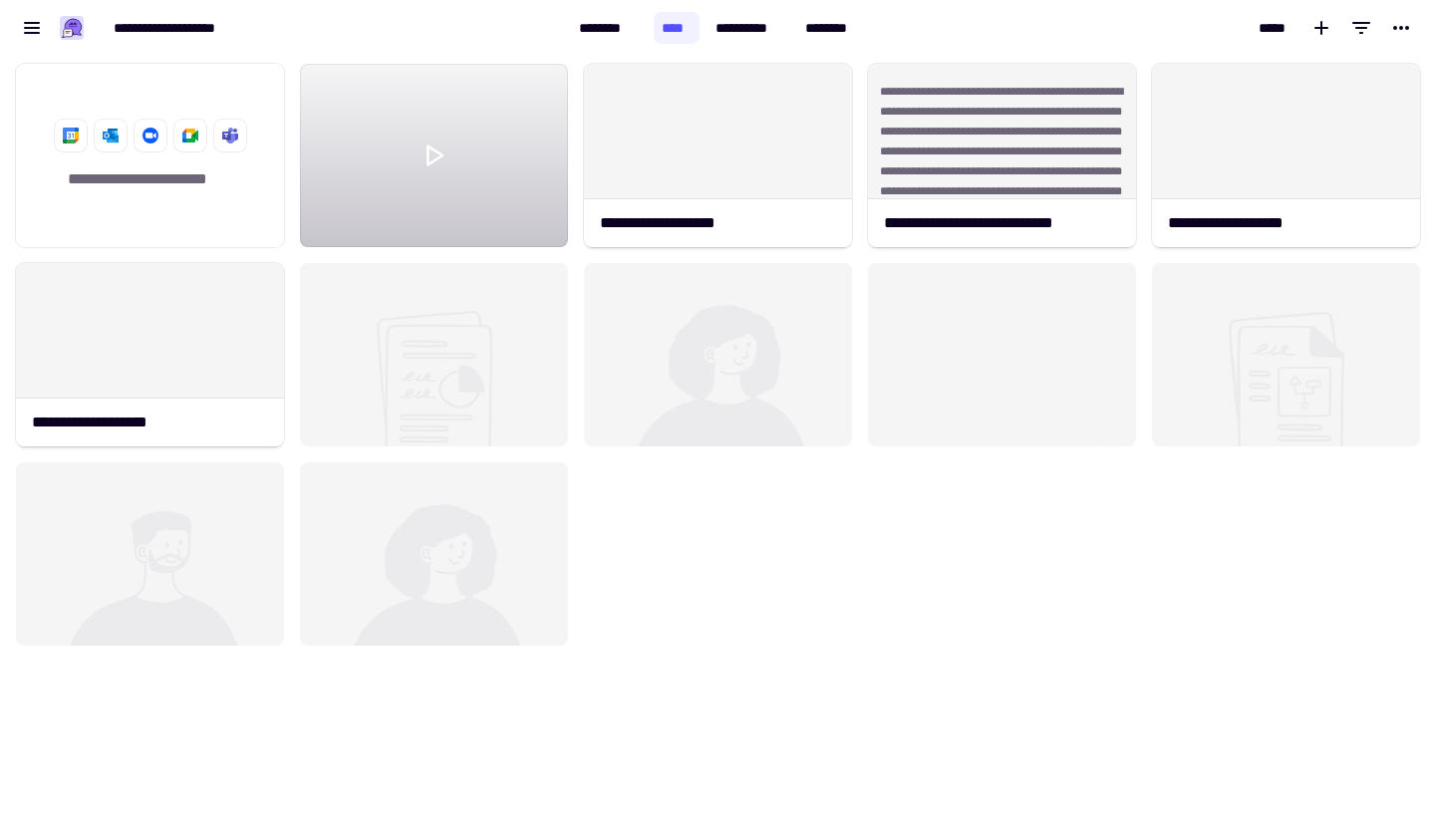 scroll, scrollTop: 16, scrollLeft: 16, axis: both 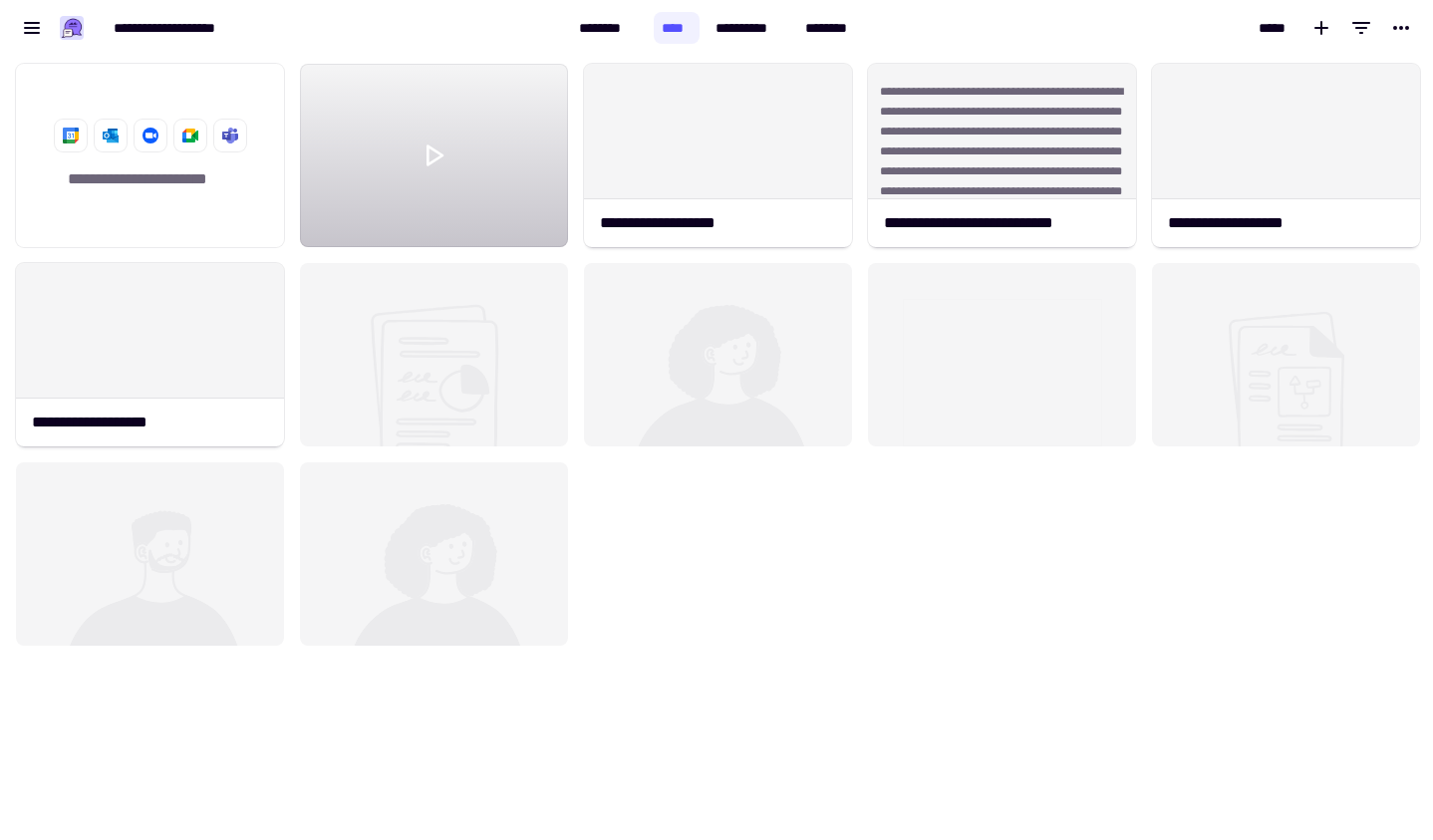 click 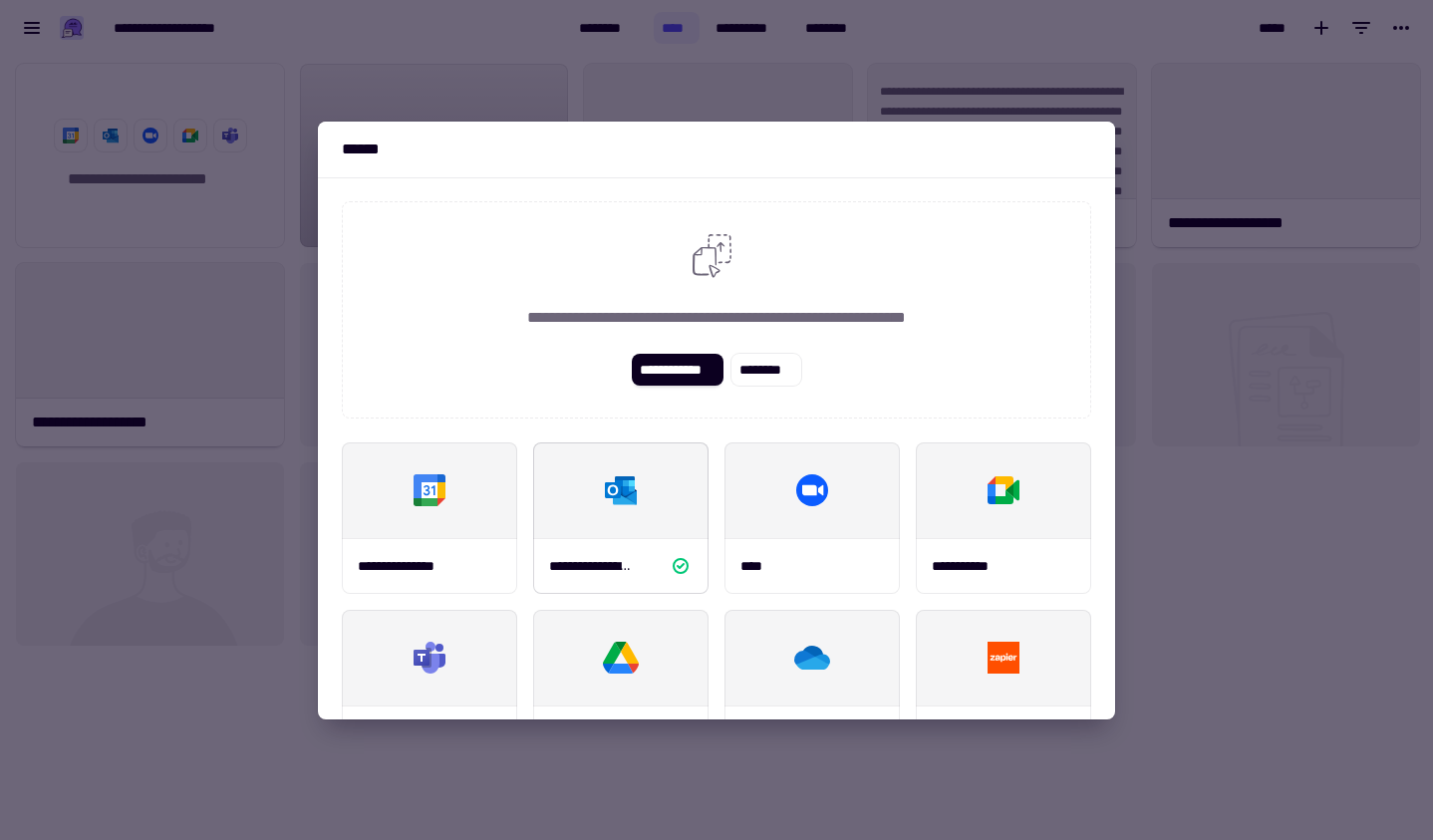 click at bounding box center (621, 490) 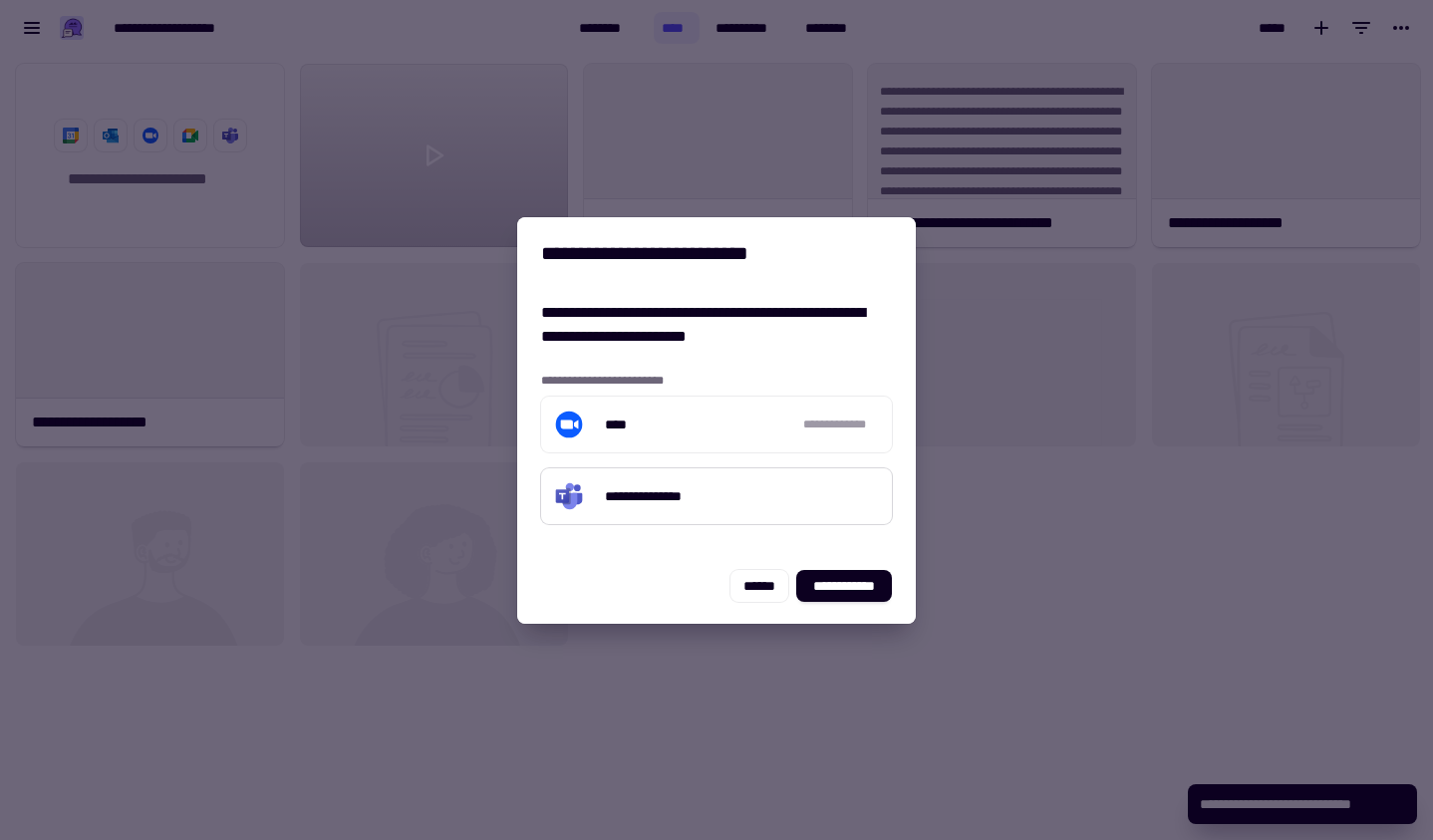 click on "**********" at bounding box center [716, 496] 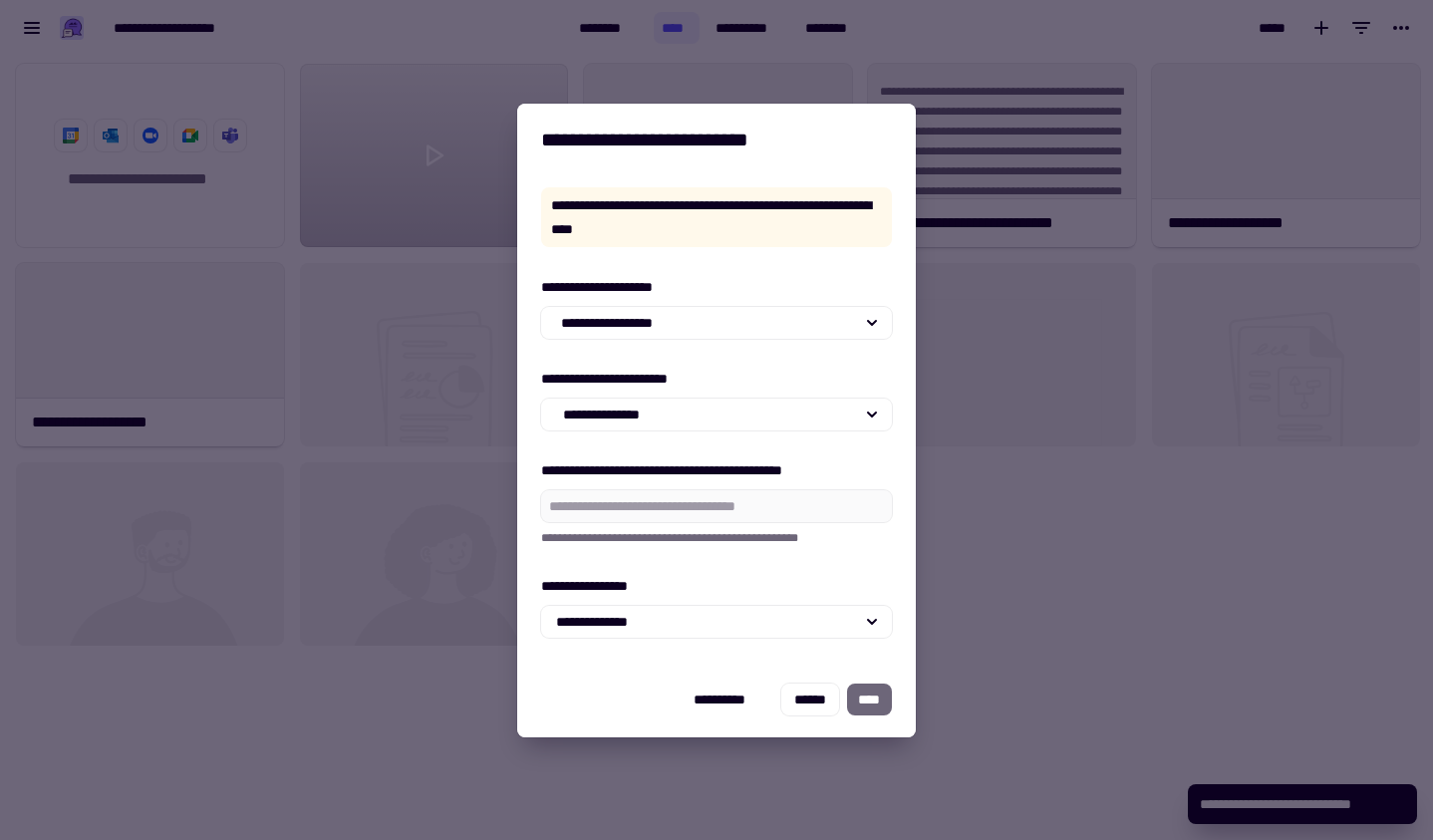 drag, startPoint x: 872, startPoint y: 692, endPoint x: 884, endPoint y: 655, distance: 38.8973 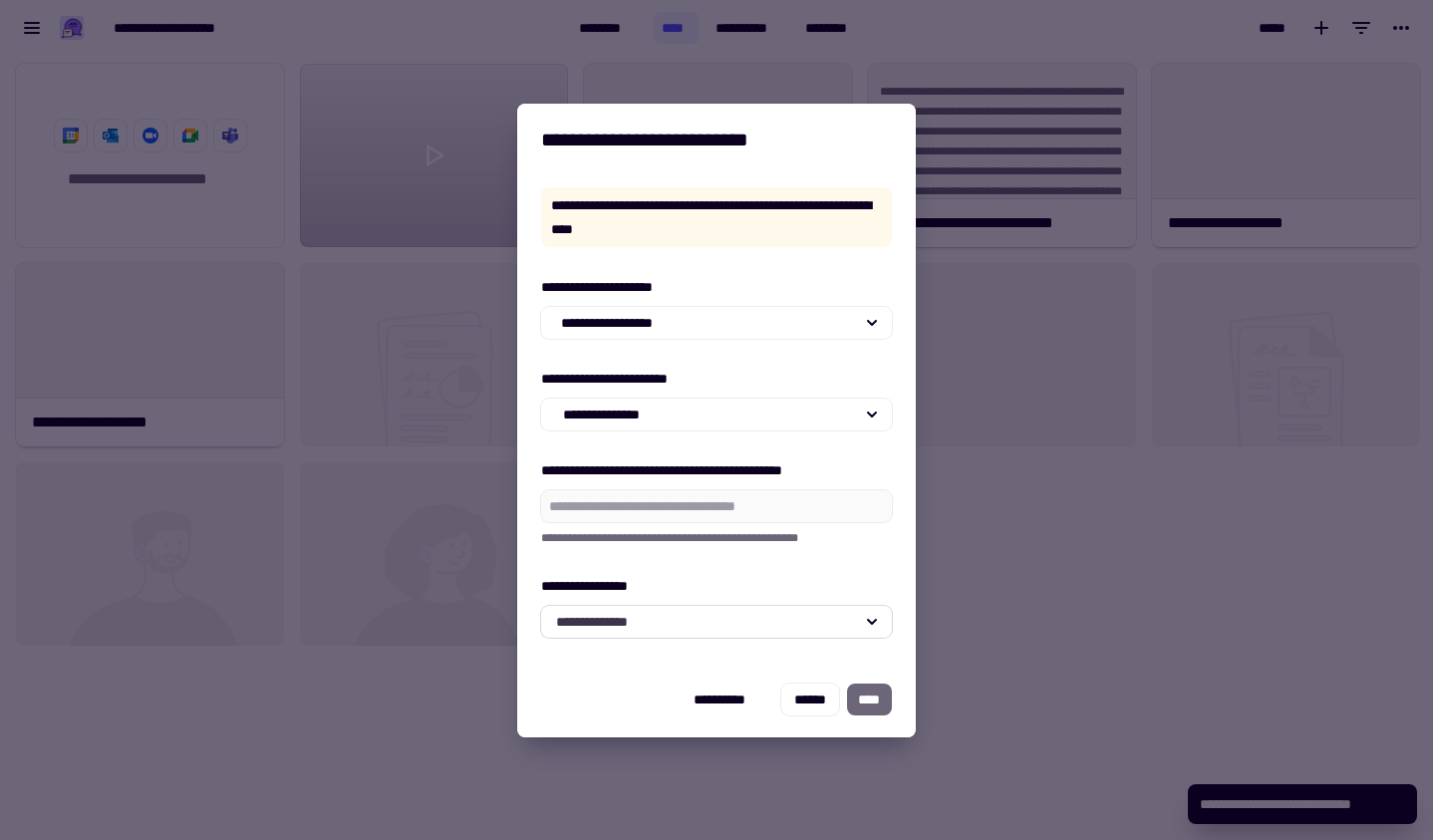 click 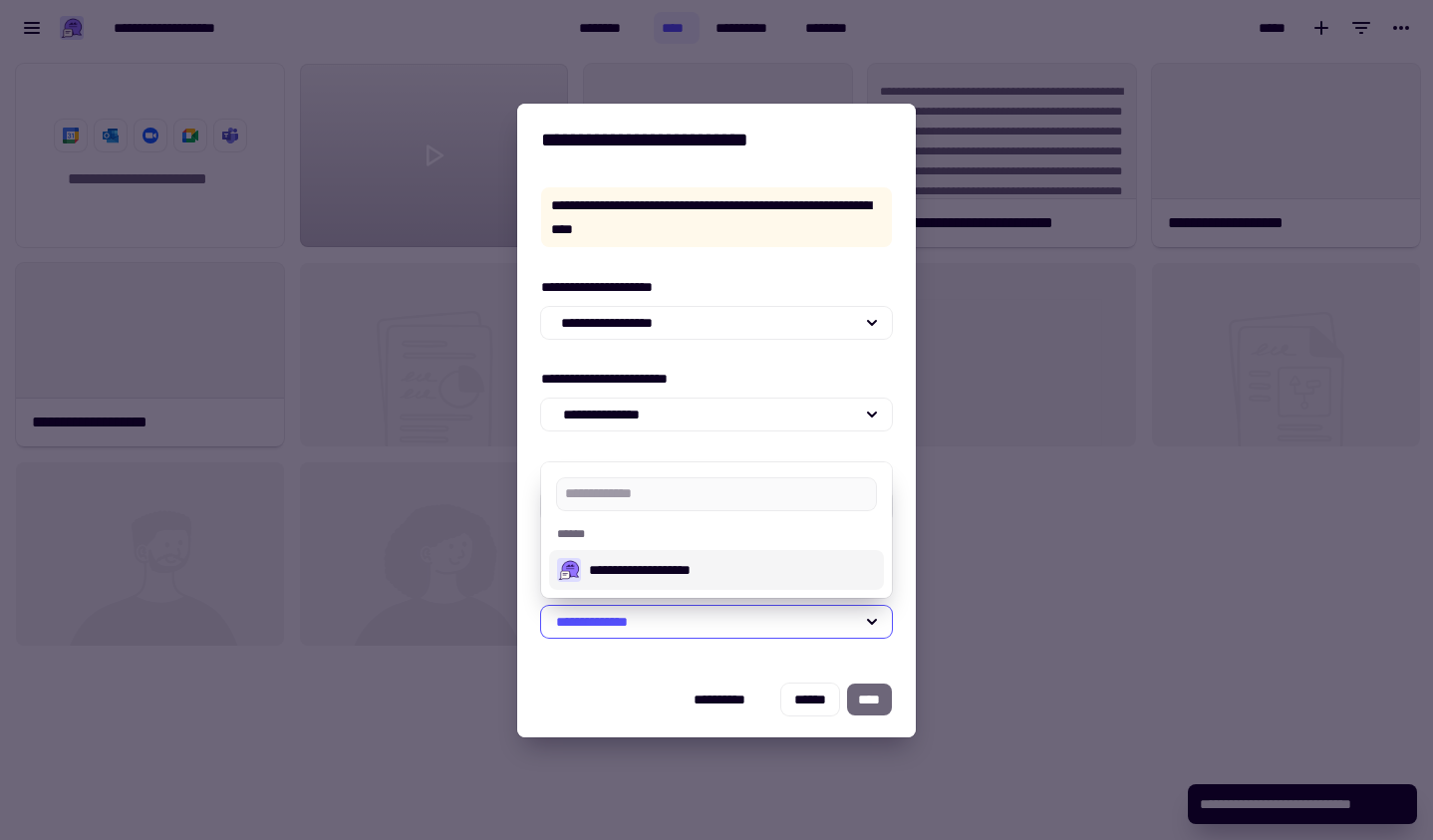 click on "**********" at bounding box center [732, 570] 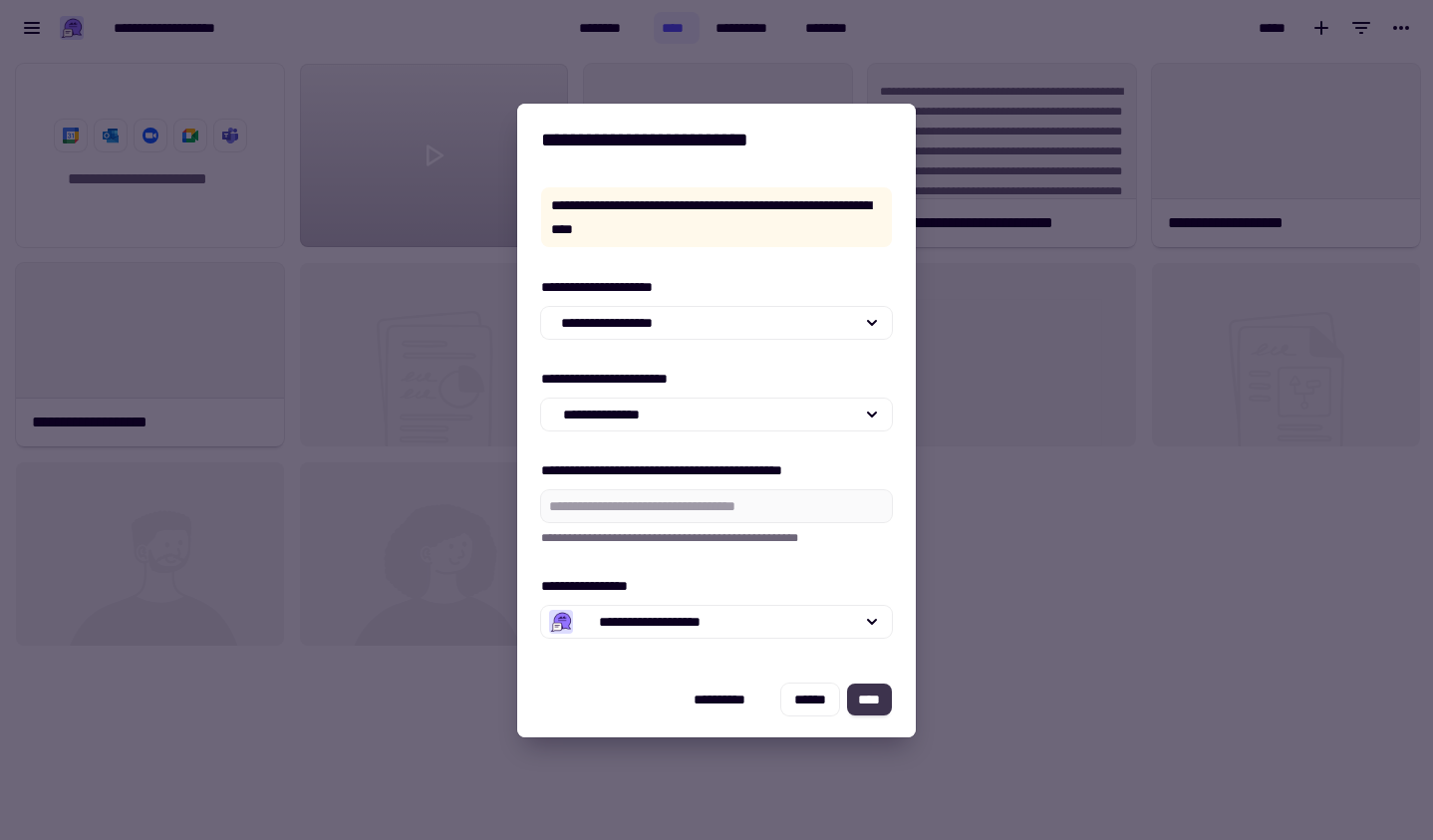 click on "****" 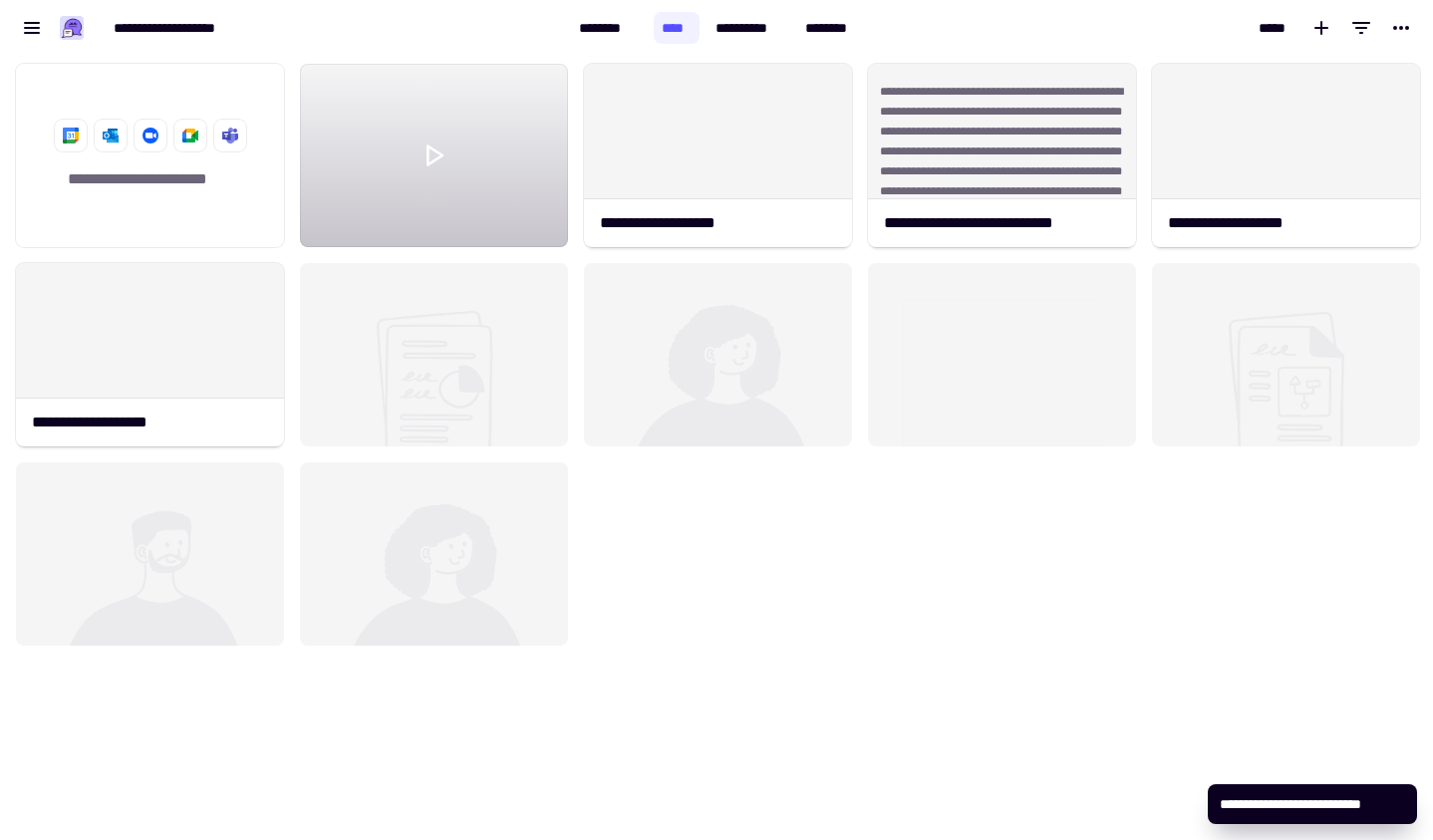 click 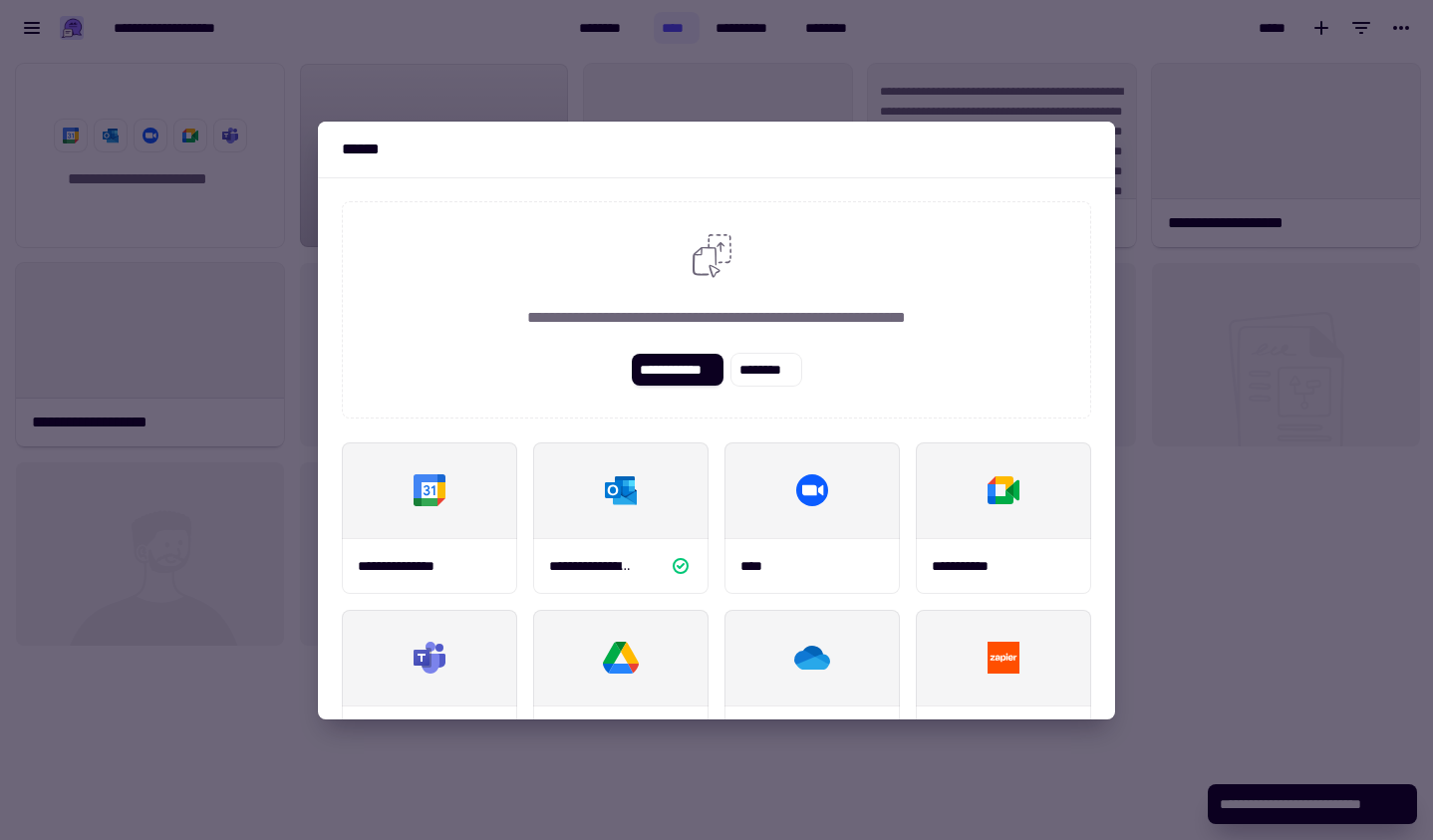 drag, startPoint x: 1250, startPoint y: 587, endPoint x: 1229, endPoint y: 571, distance: 26.400758 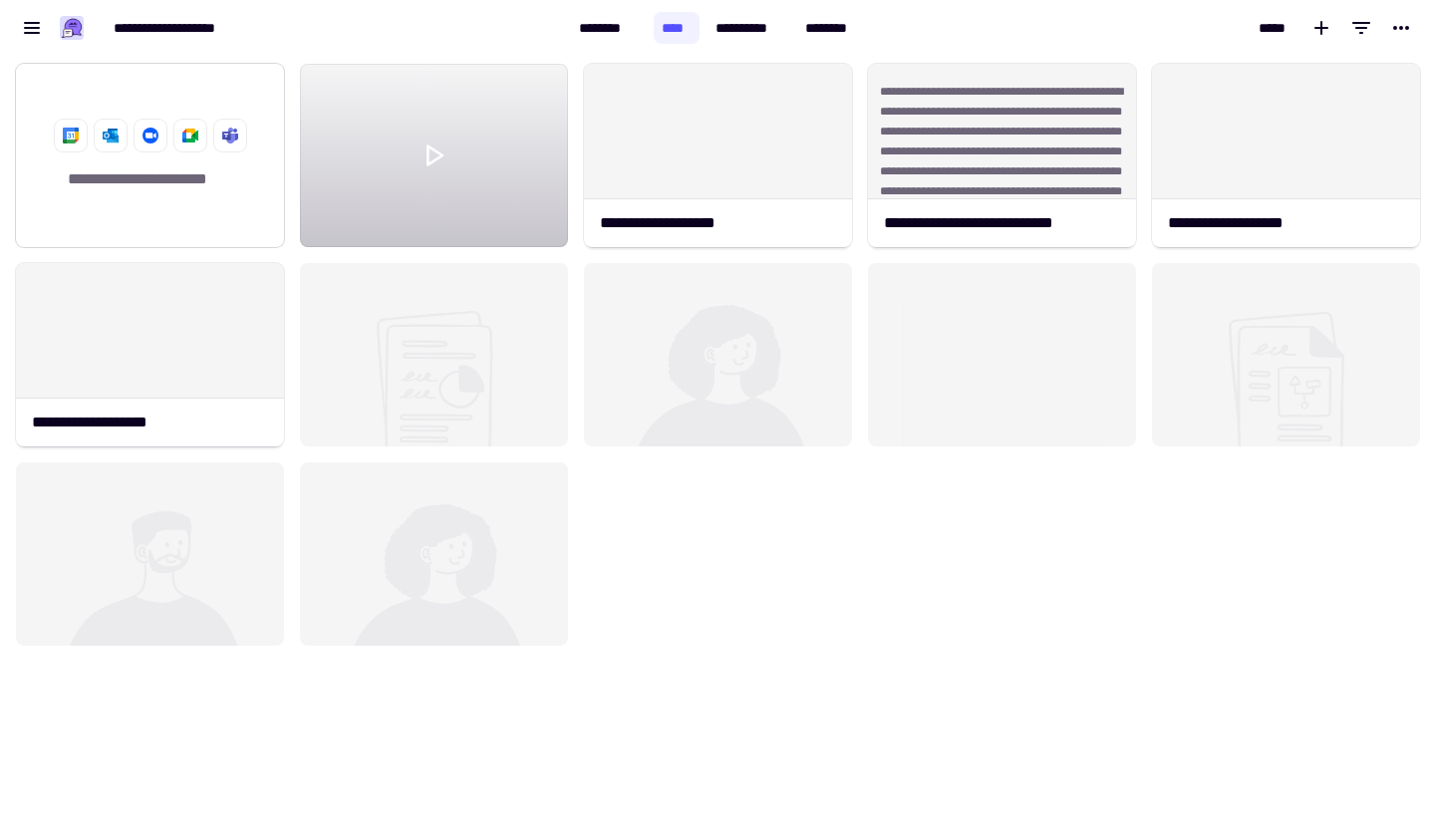 click on "**********" 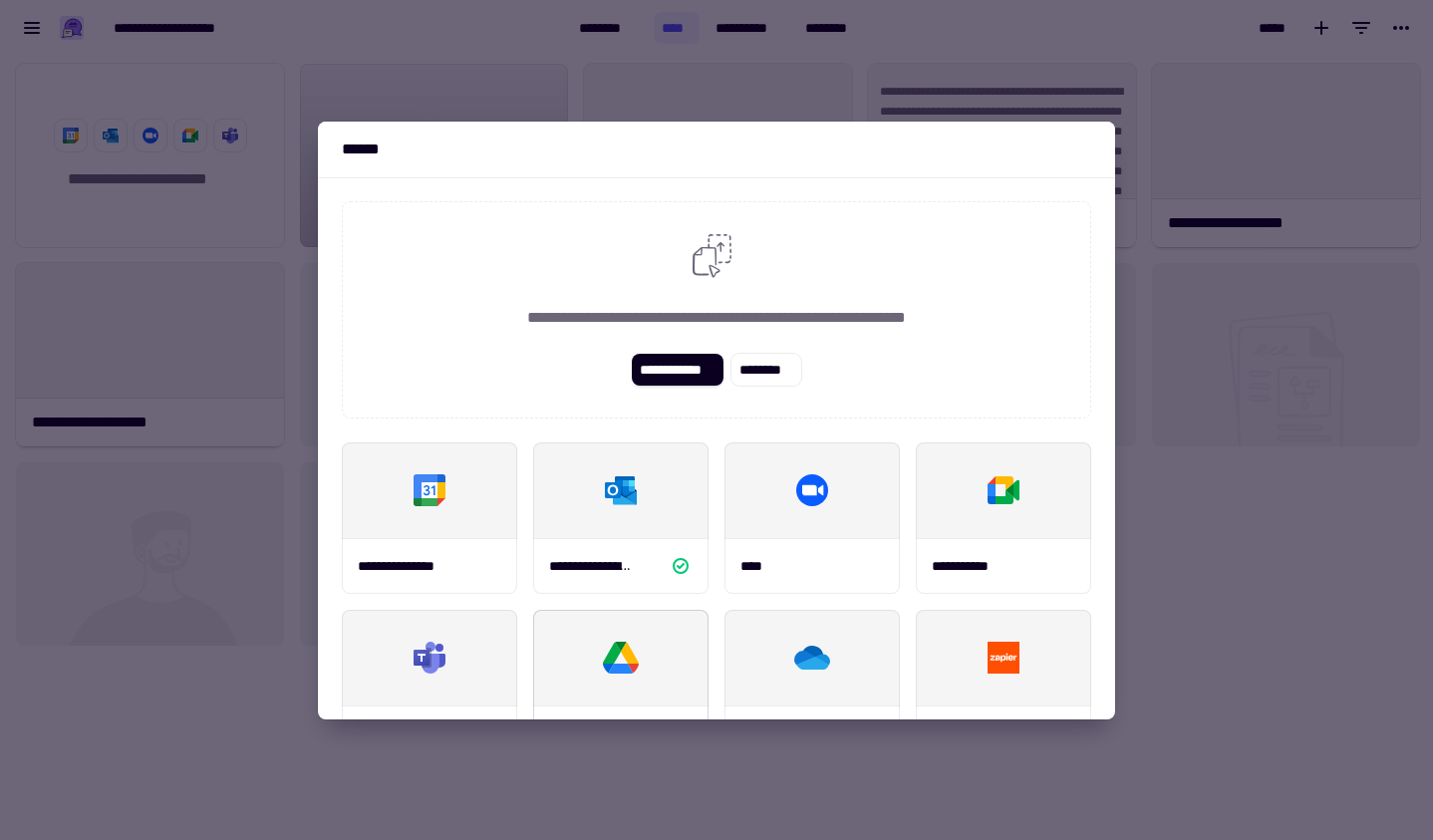 scroll, scrollTop: 233, scrollLeft: 0, axis: vertical 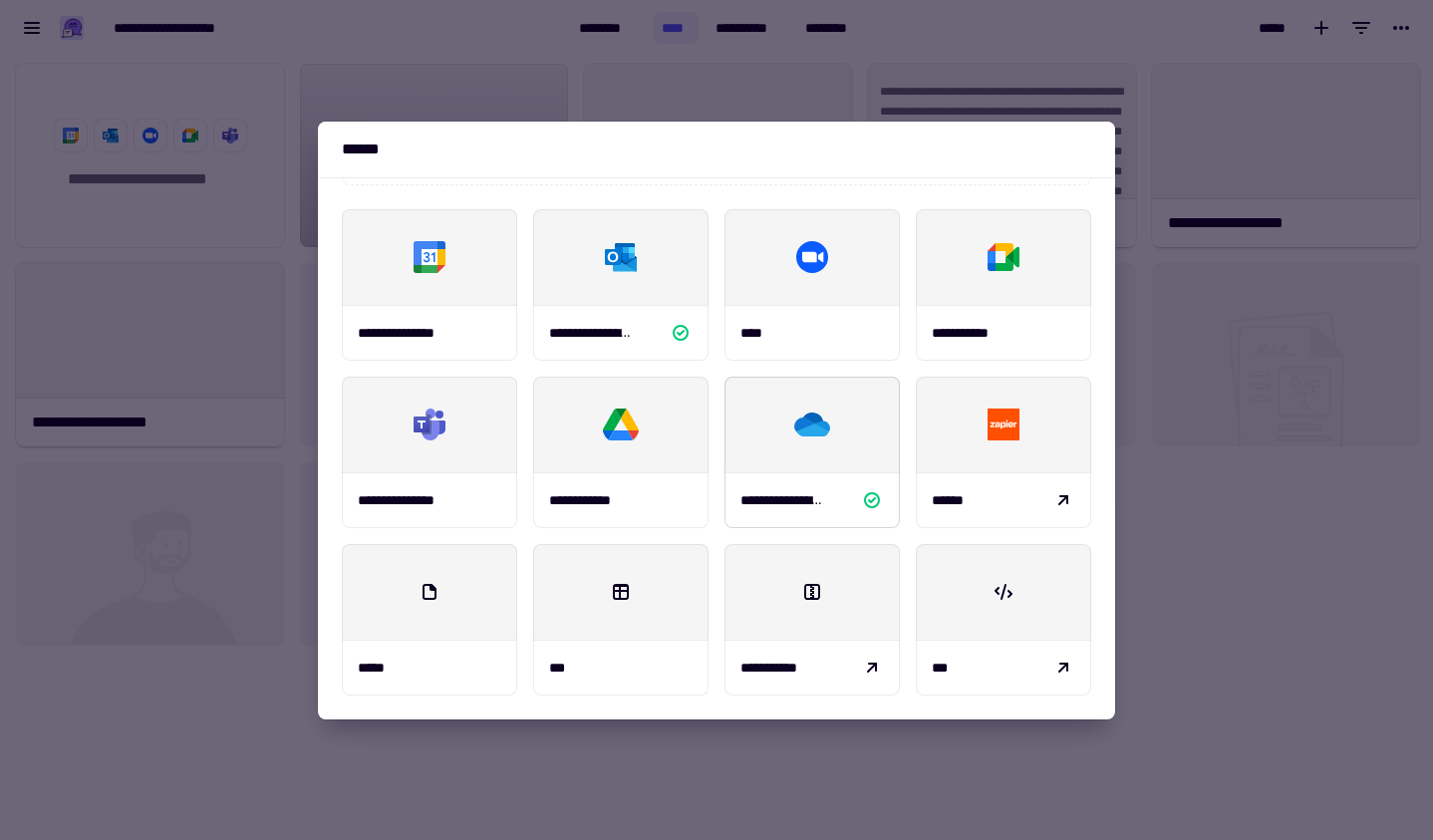 click on "**********" at bounding box center (812, 500) 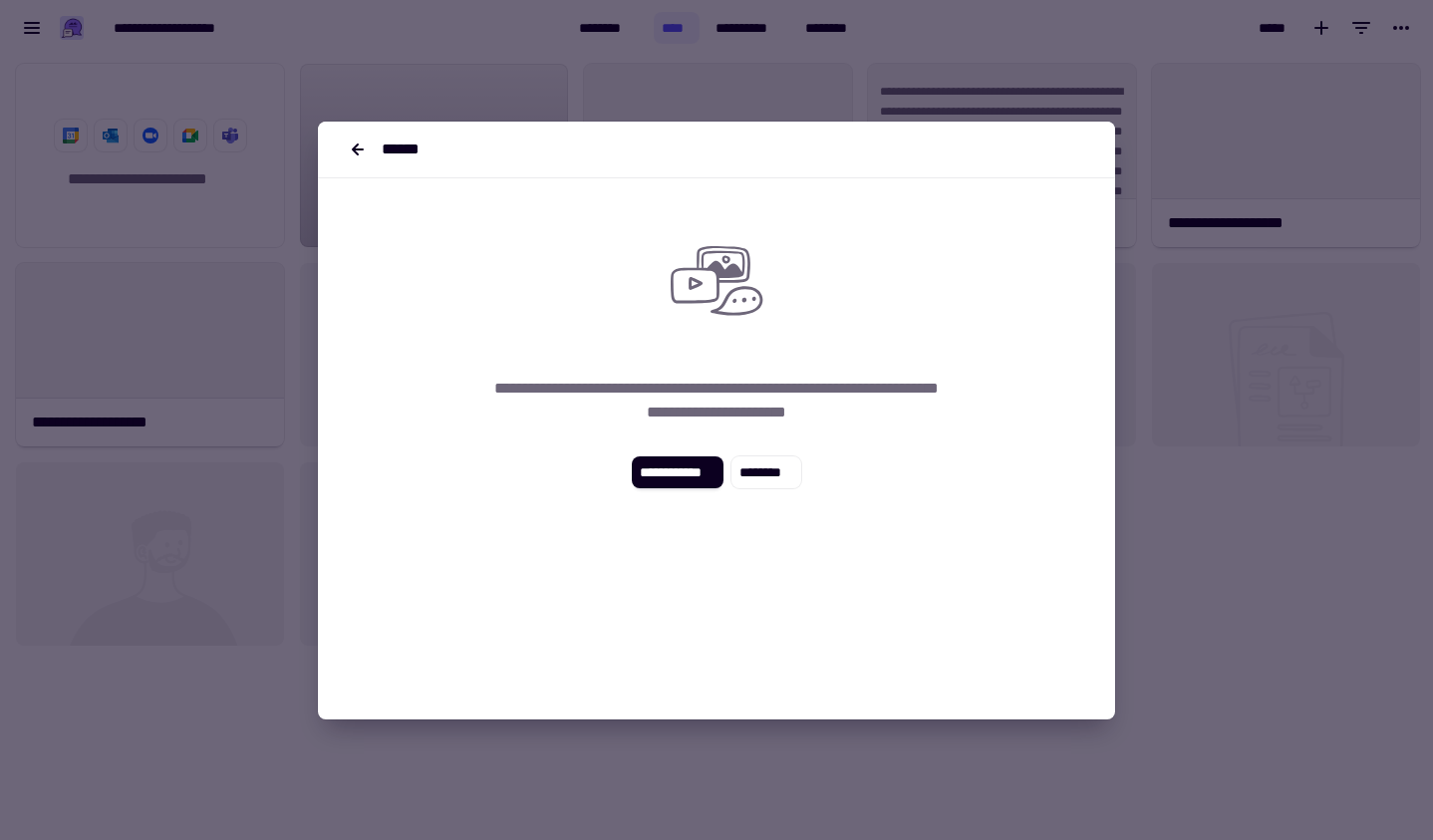 click on "**********" at bounding box center (716, 353) 